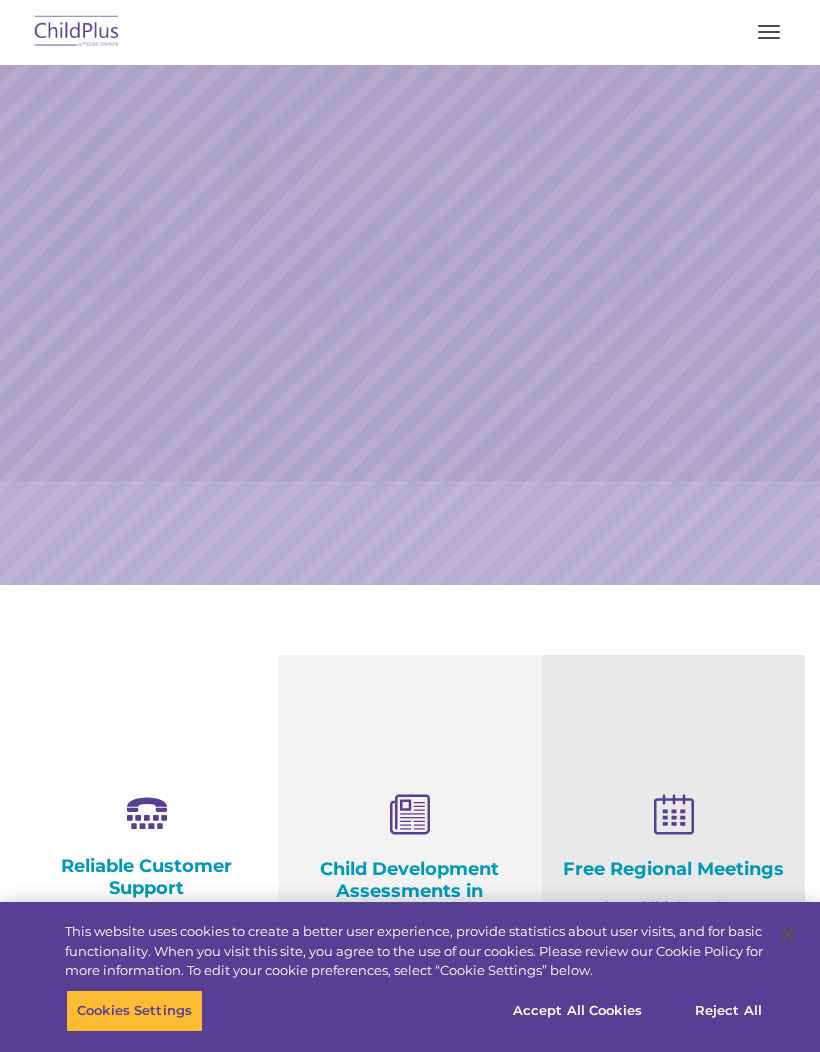scroll, scrollTop: 0, scrollLeft: 0, axis: both 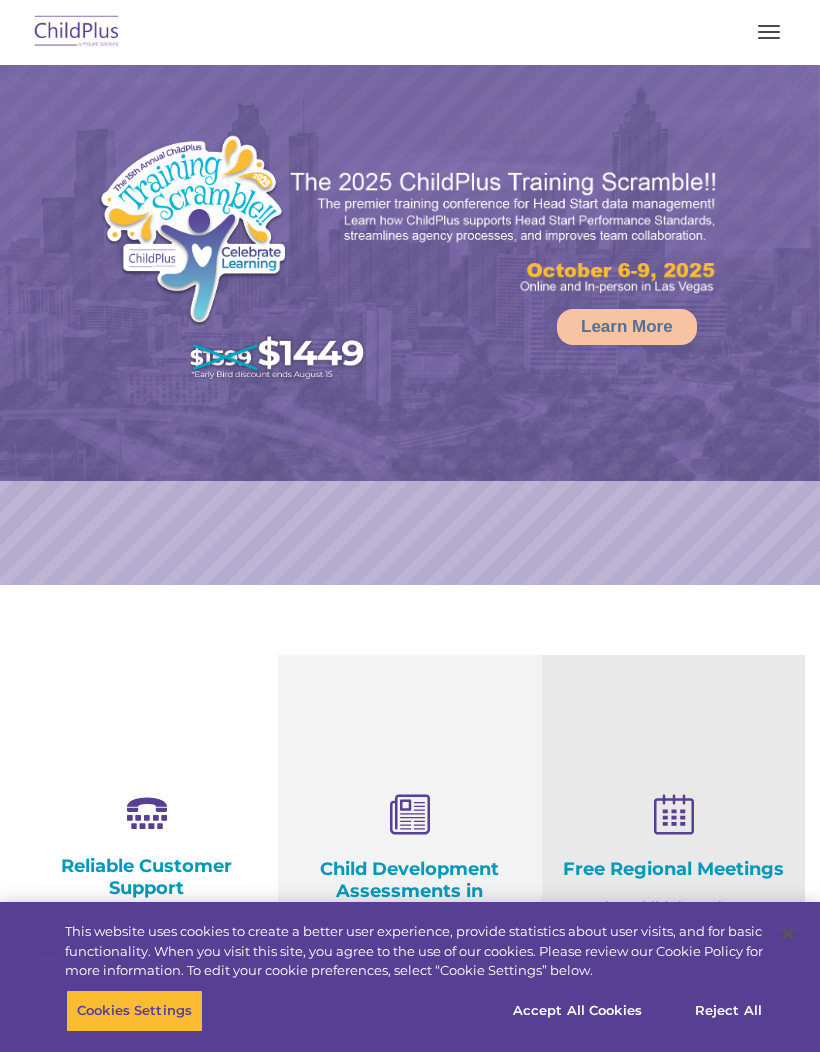 select on "MEDIUM" 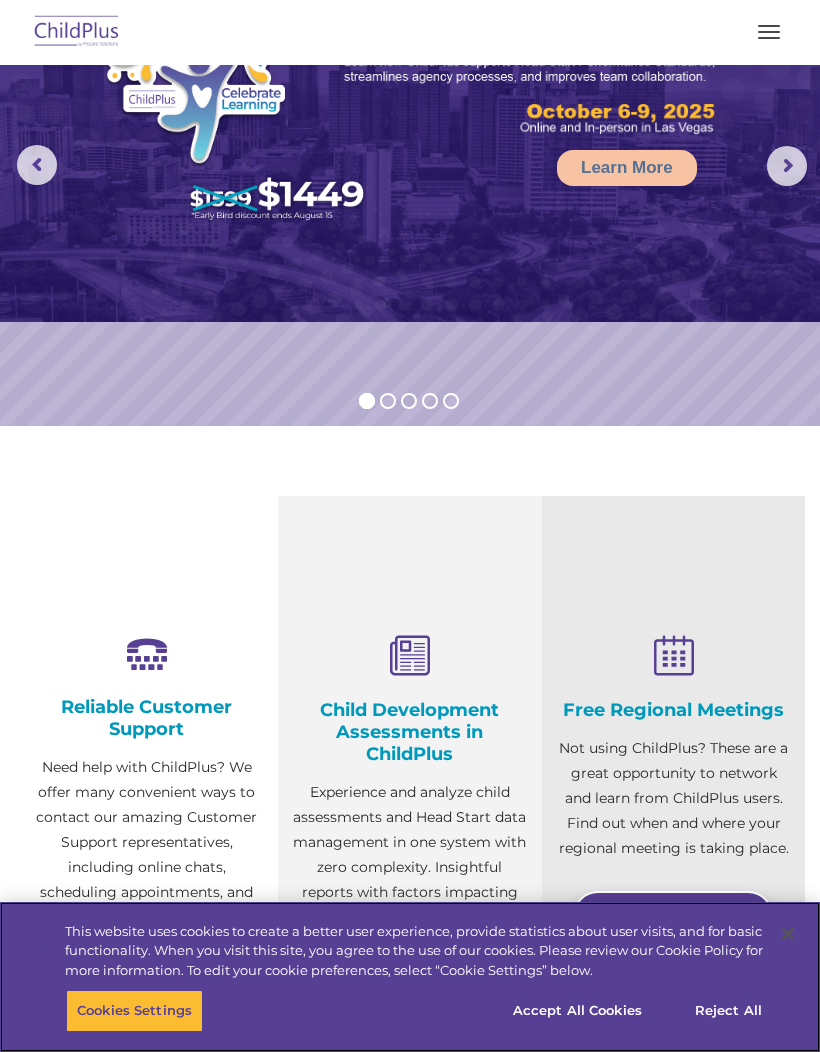 scroll, scrollTop: 0, scrollLeft: 0, axis: both 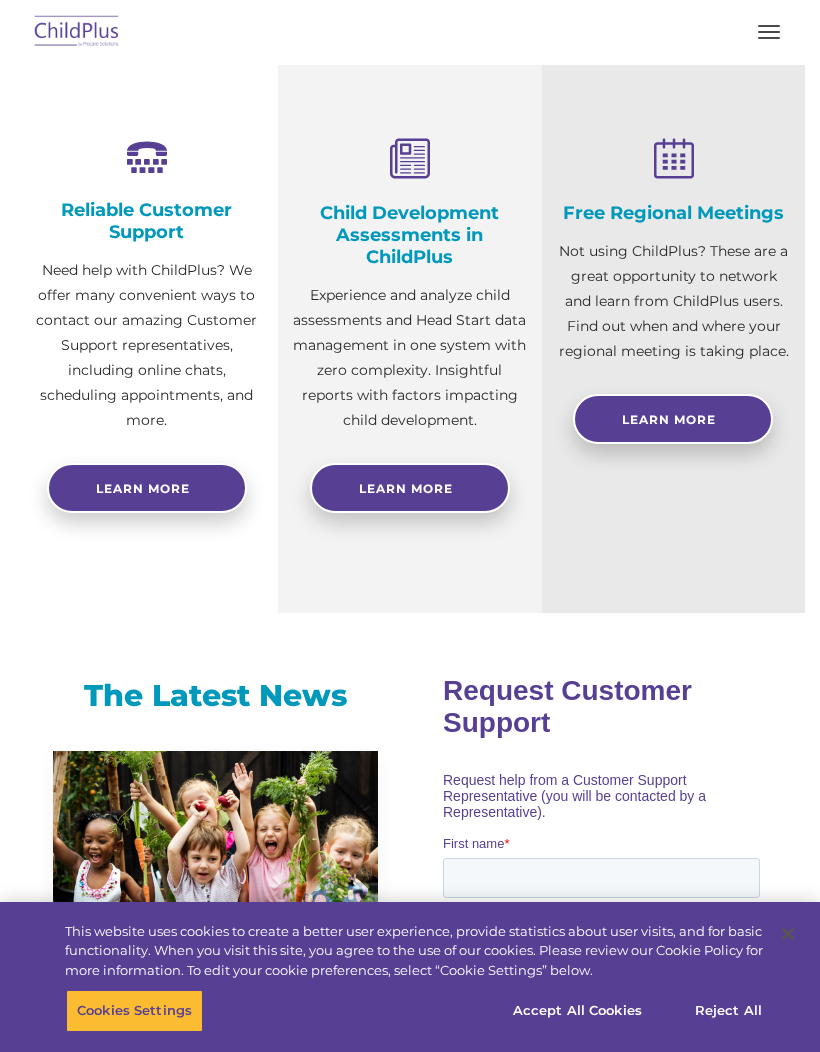 click at bounding box center [769, 32] 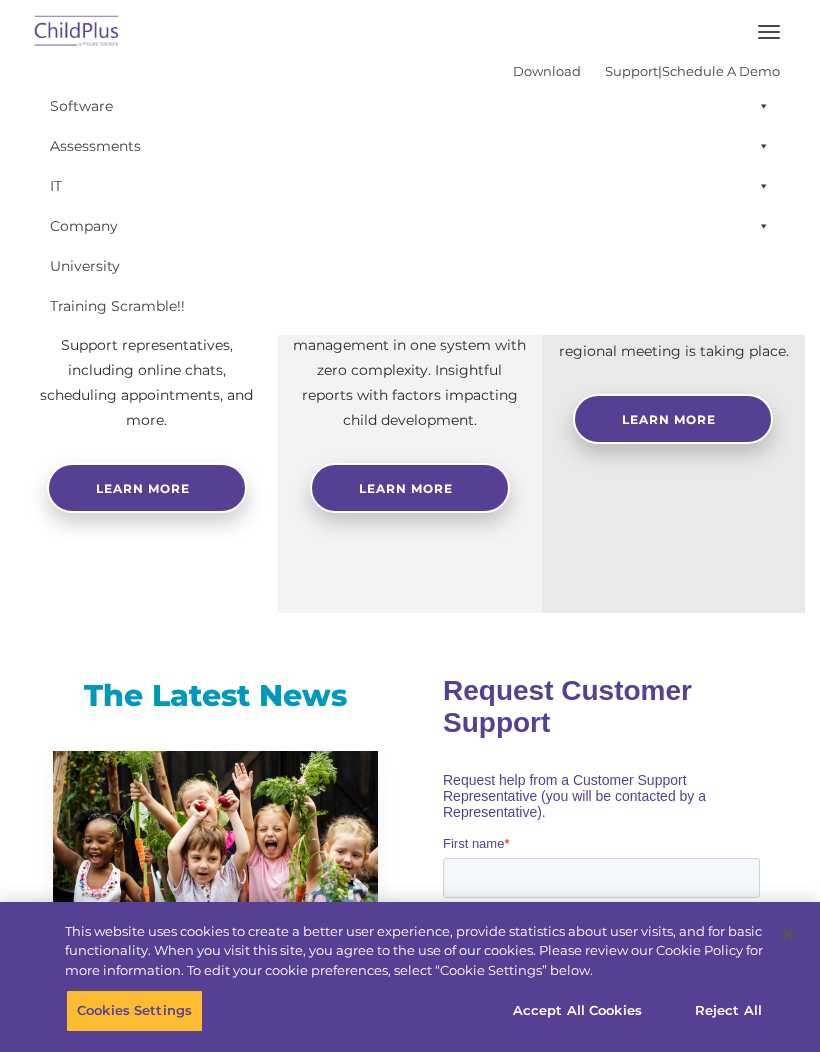 click on "Assessments" at bounding box center (410, 146) 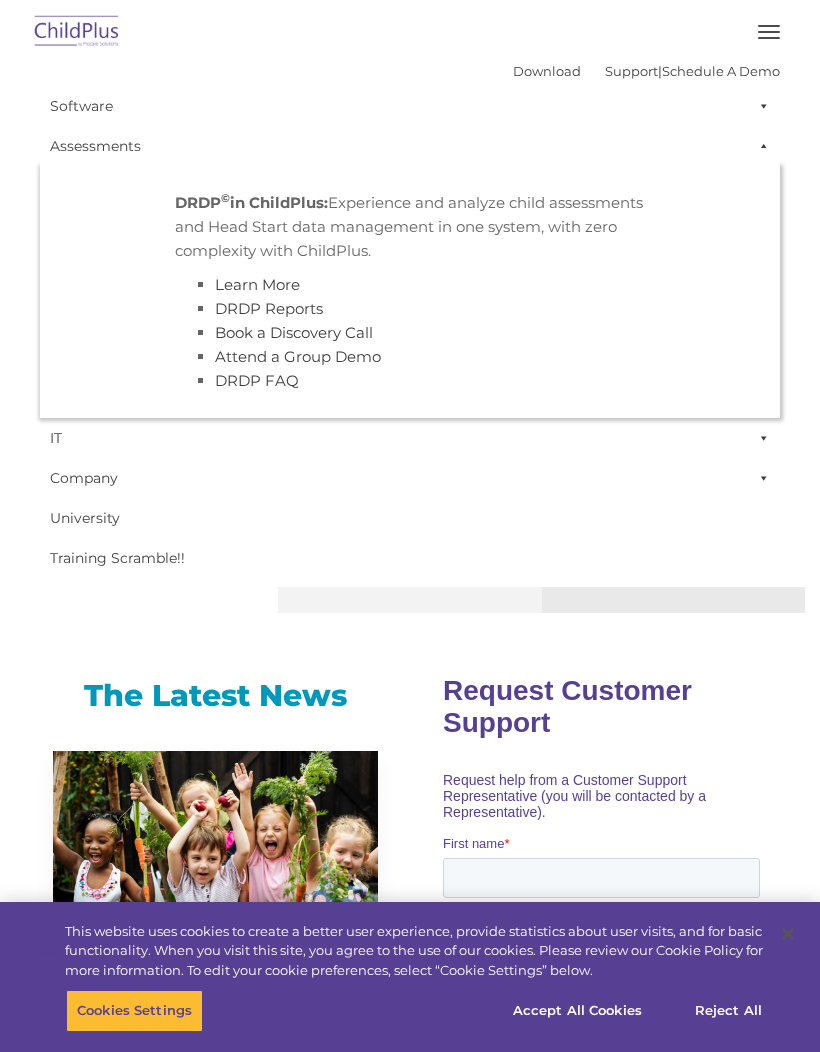 click on "Software" at bounding box center (410, 106) 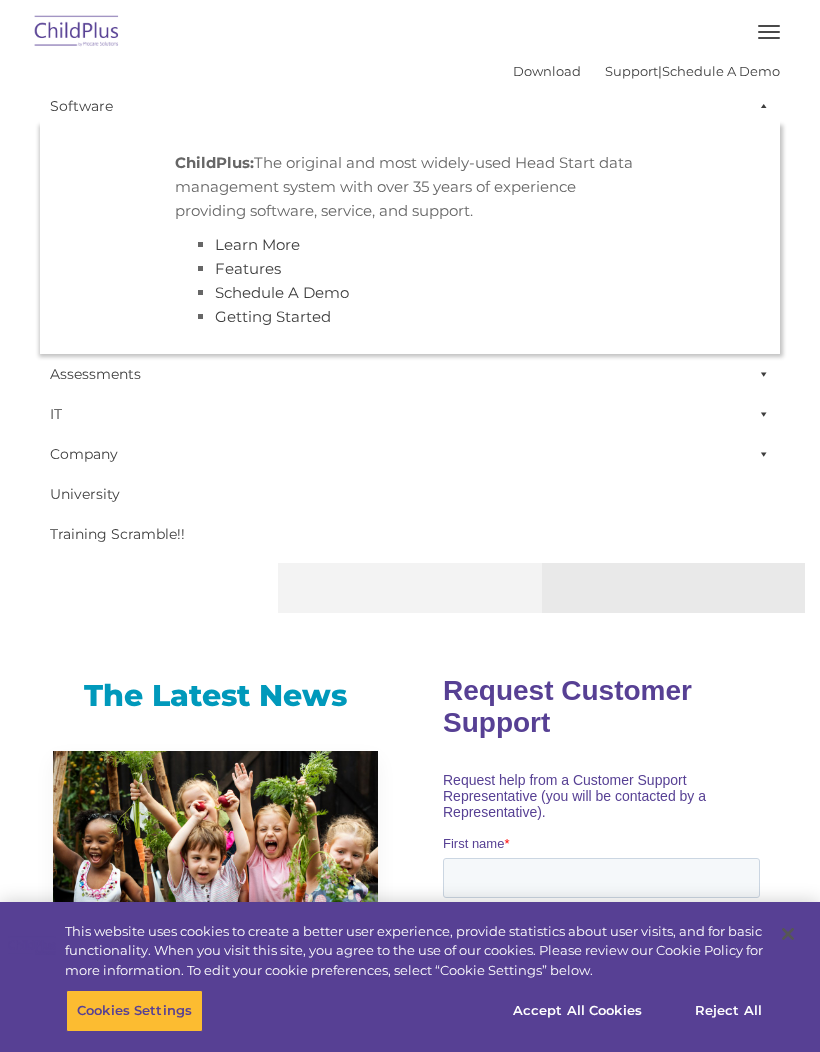click on "ChildPlus:  The original and most widely-used Head Start data management system with over 35 years of experience providing software, service, and support.
Learn More
Features
Schedule A Demo
Getting Started" at bounding box center (410, 240) 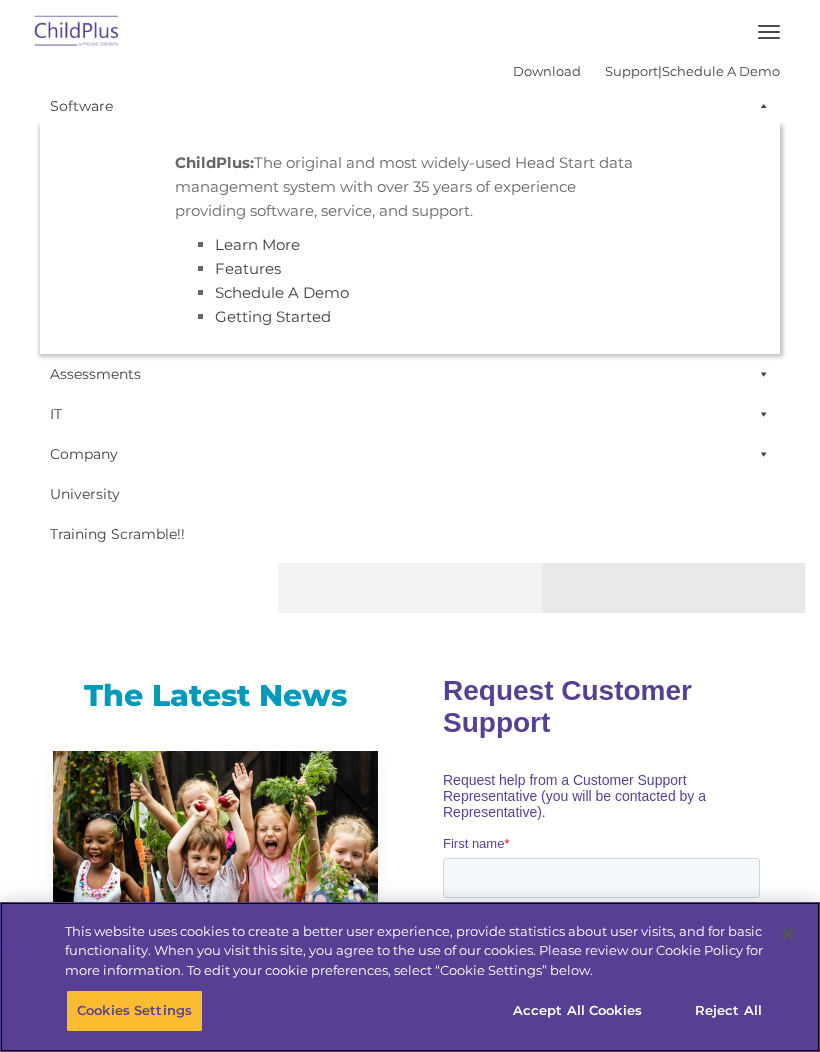 click on "Accept All Cookies" at bounding box center (577, 1011) 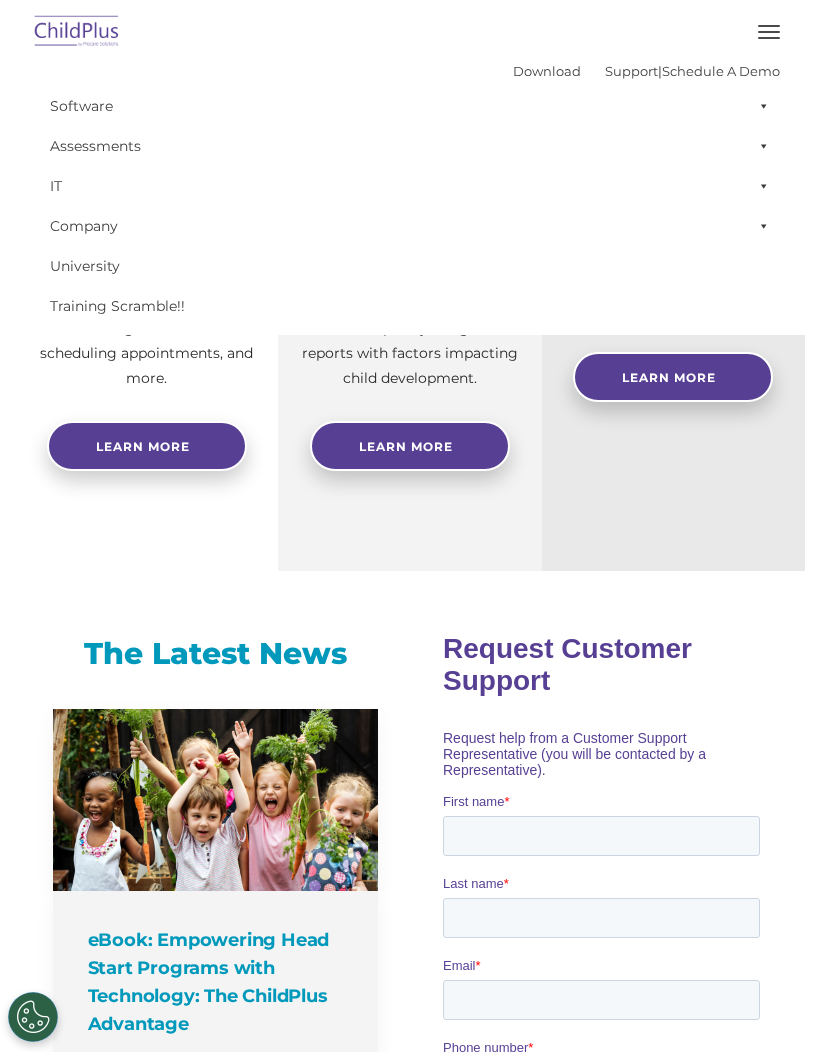 scroll, scrollTop: 331, scrollLeft: 0, axis: vertical 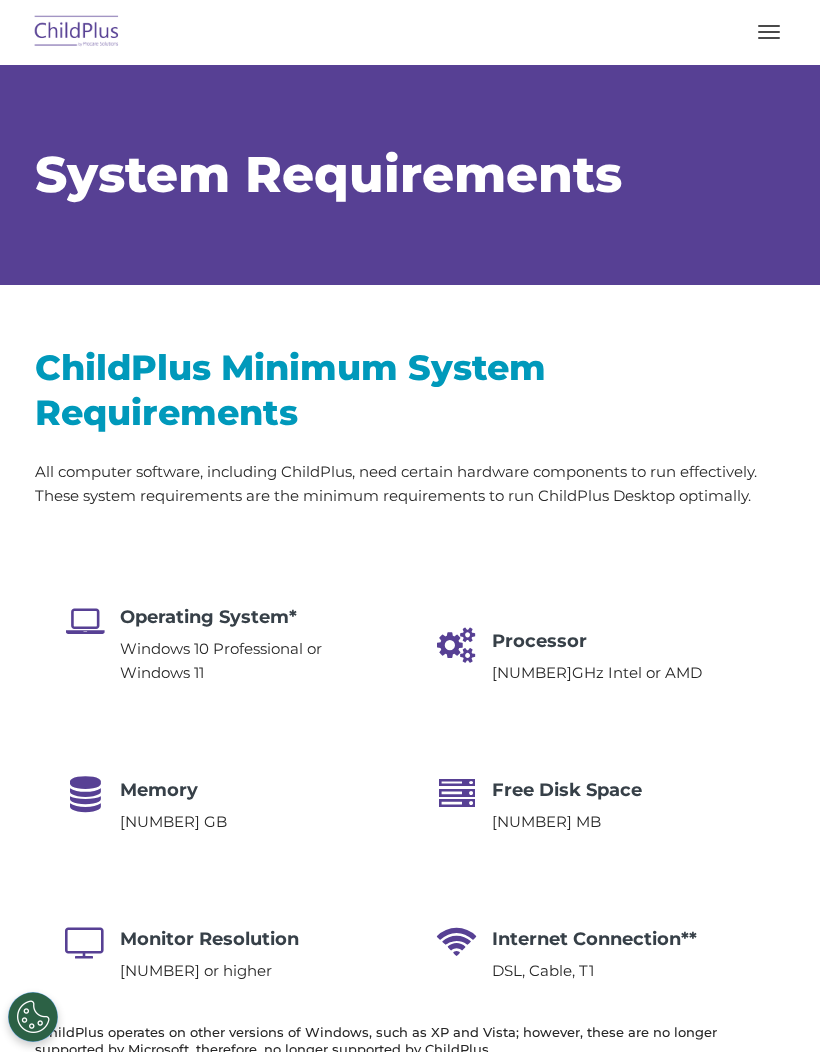 select on "MEDIUM" 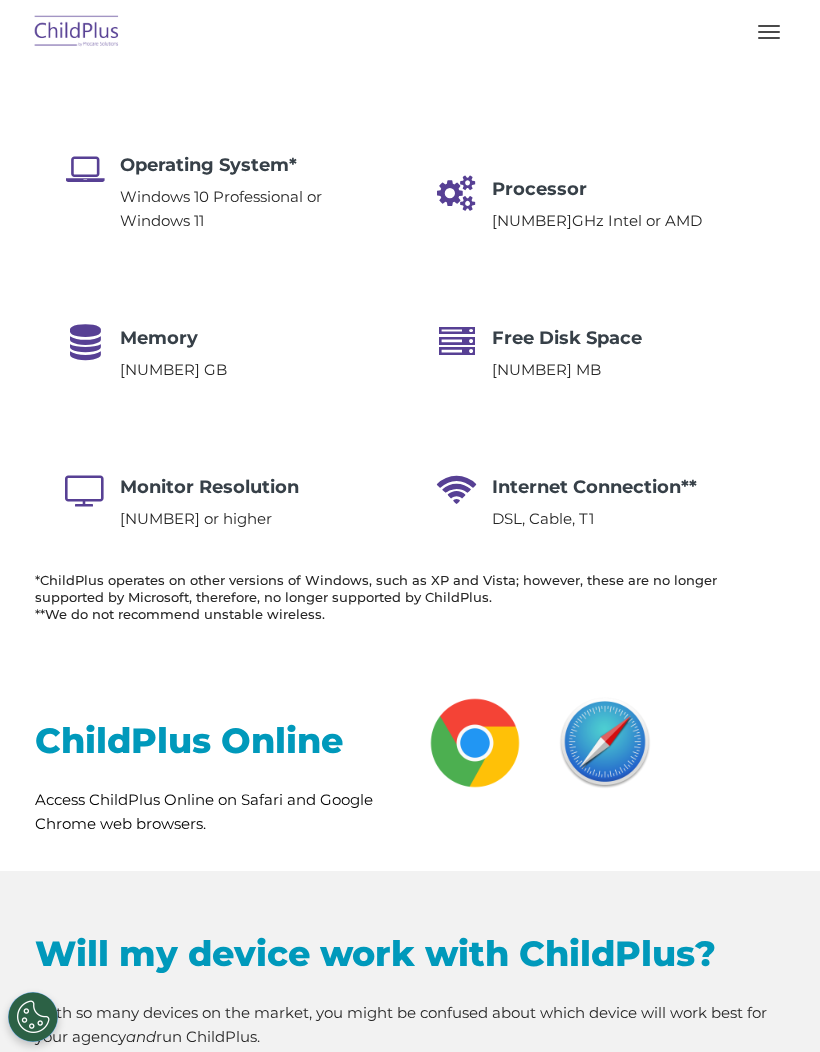 scroll, scrollTop: 428, scrollLeft: 0, axis: vertical 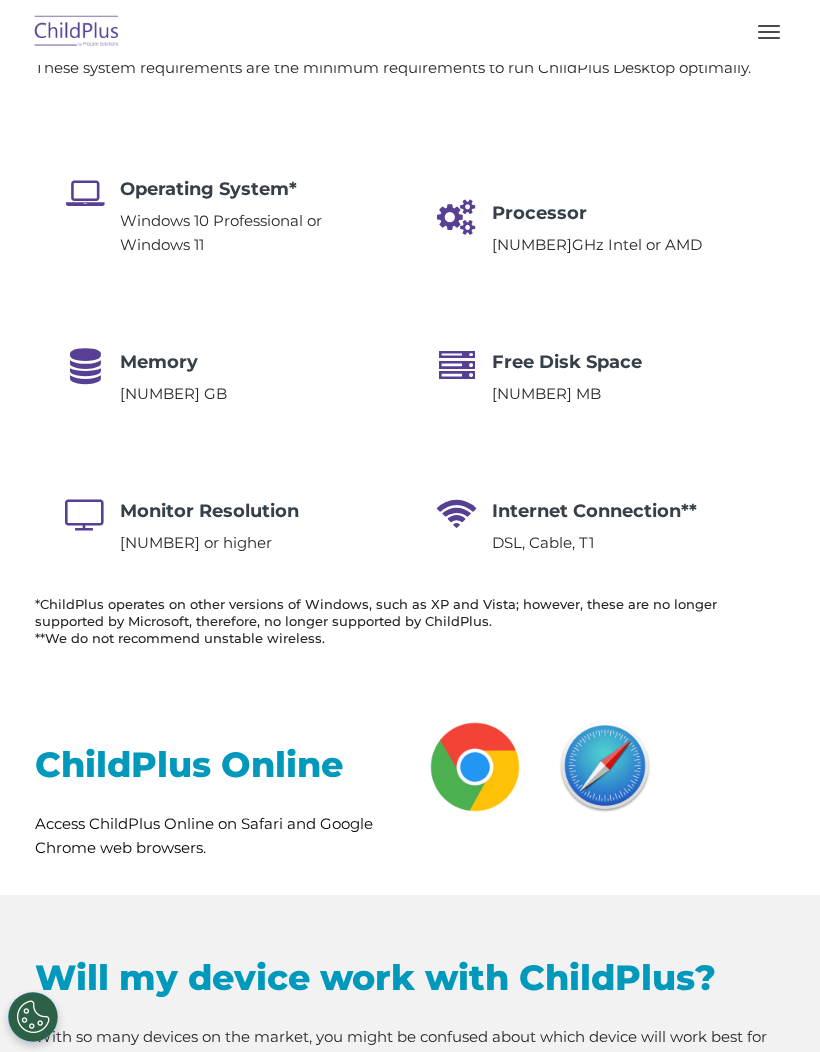 click at bounding box center [475, 767] 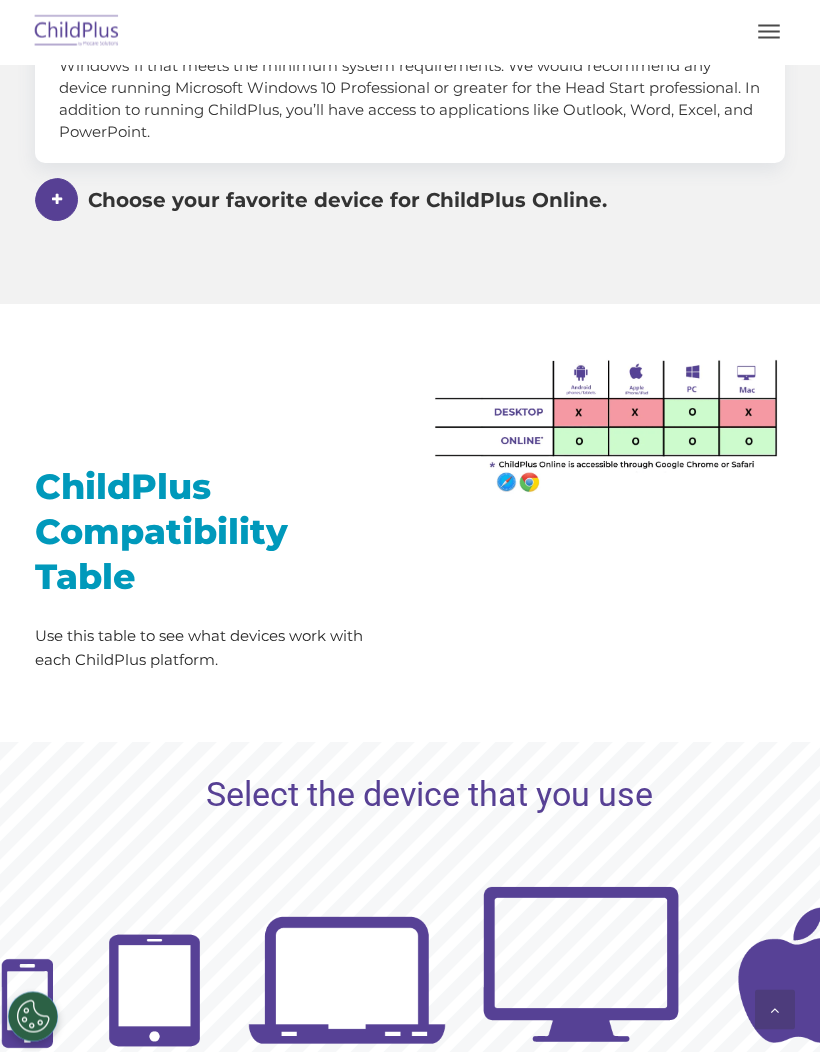 scroll, scrollTop: 1658, scrollLeft: 0, axis: vertical 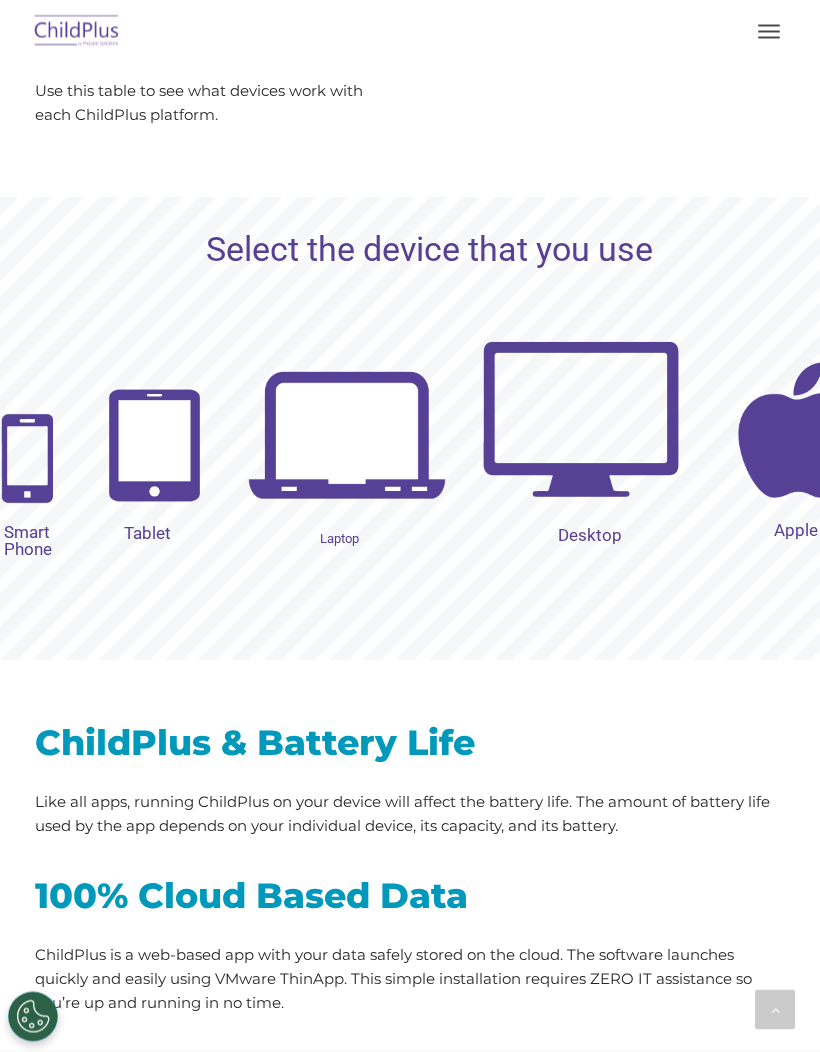click at bounding box center (154, 446) 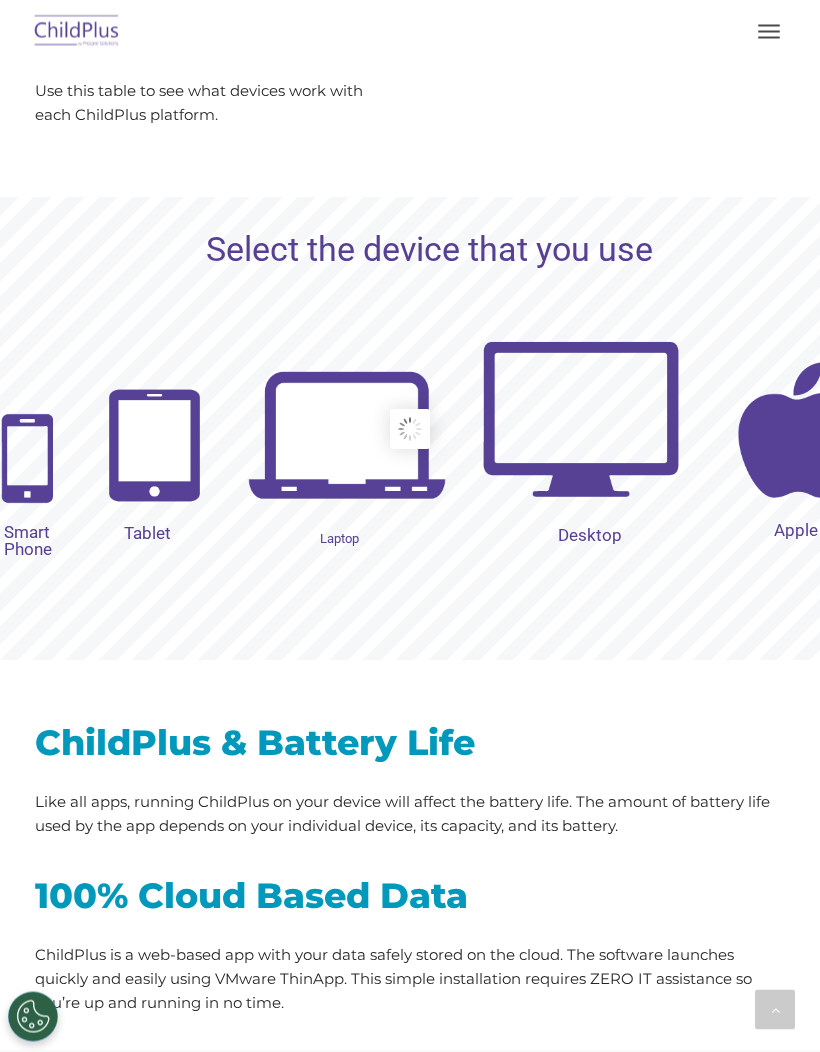 scroll, scrollTop: 2204, scrollLeft: 0, axis: vertical 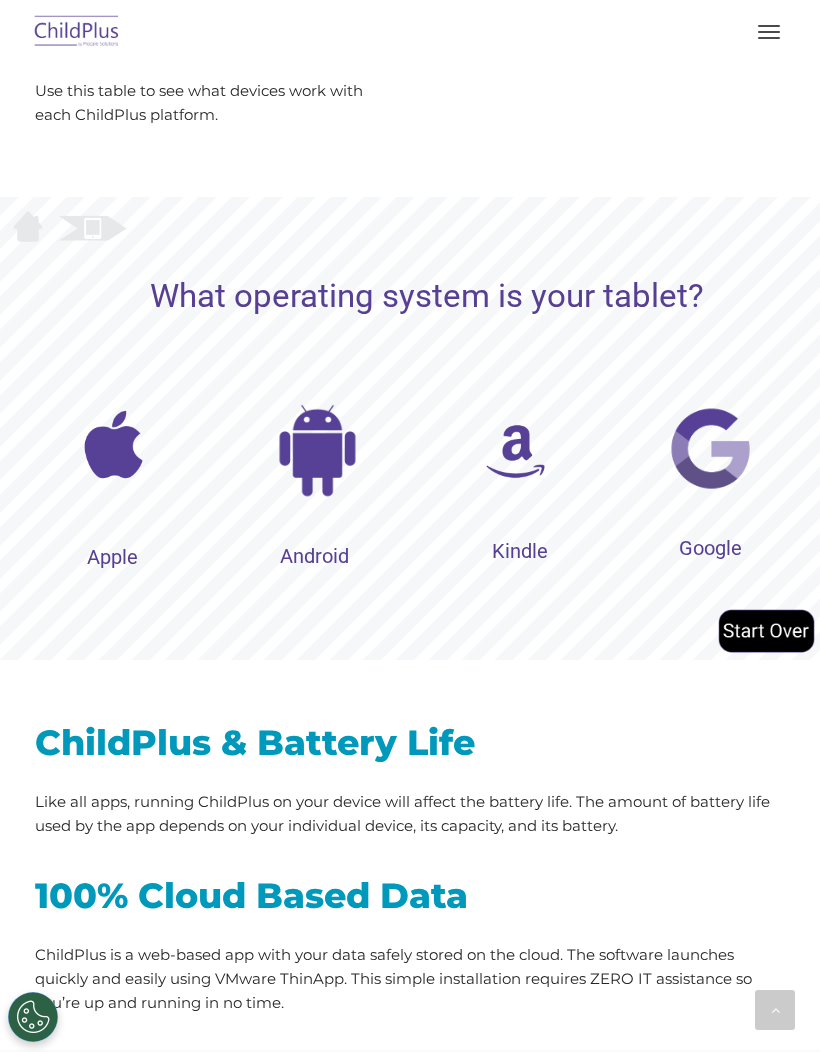 click at bounding box center [710, 448] 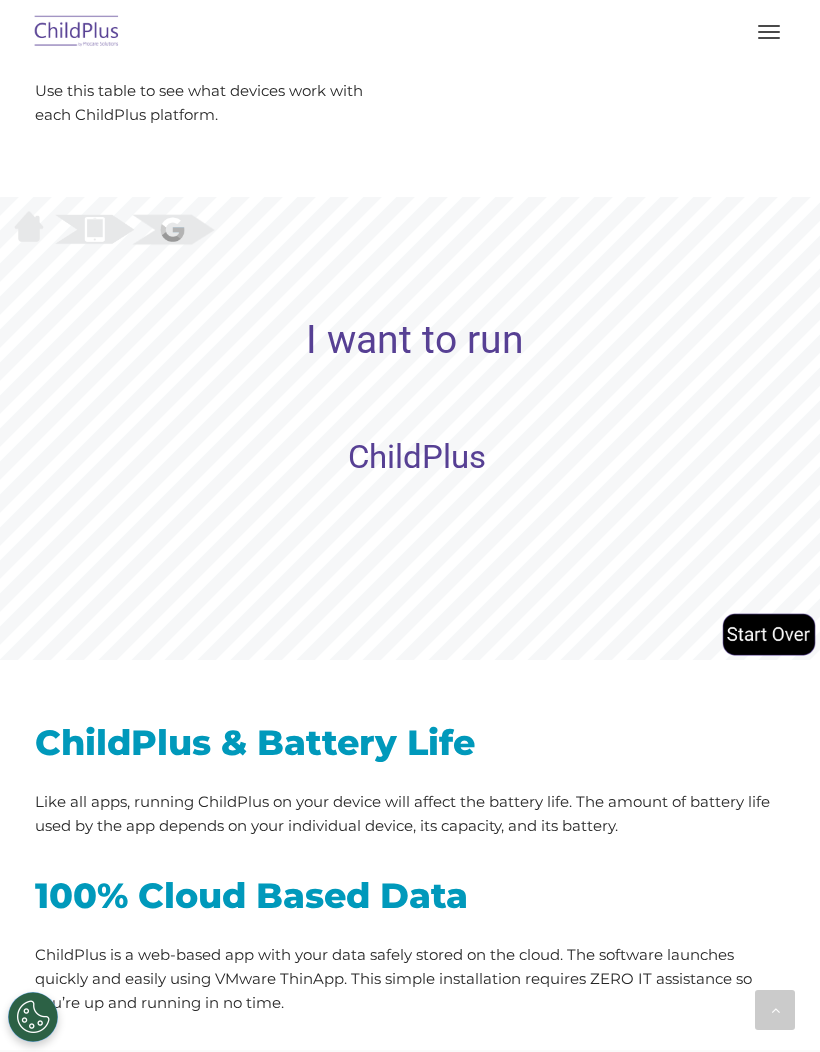 click on "ChildPlus" at bounding box center [417, 456] 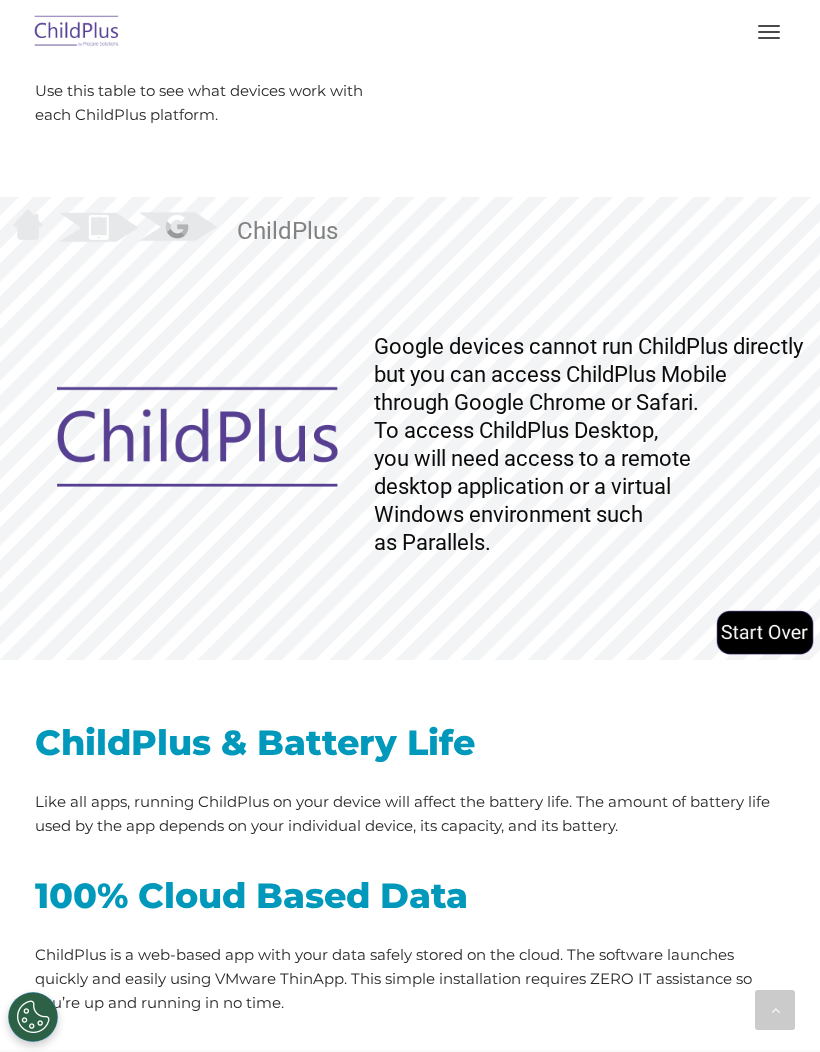 scroll, scrollTop: 0, scrollLeft: 0, axis: both 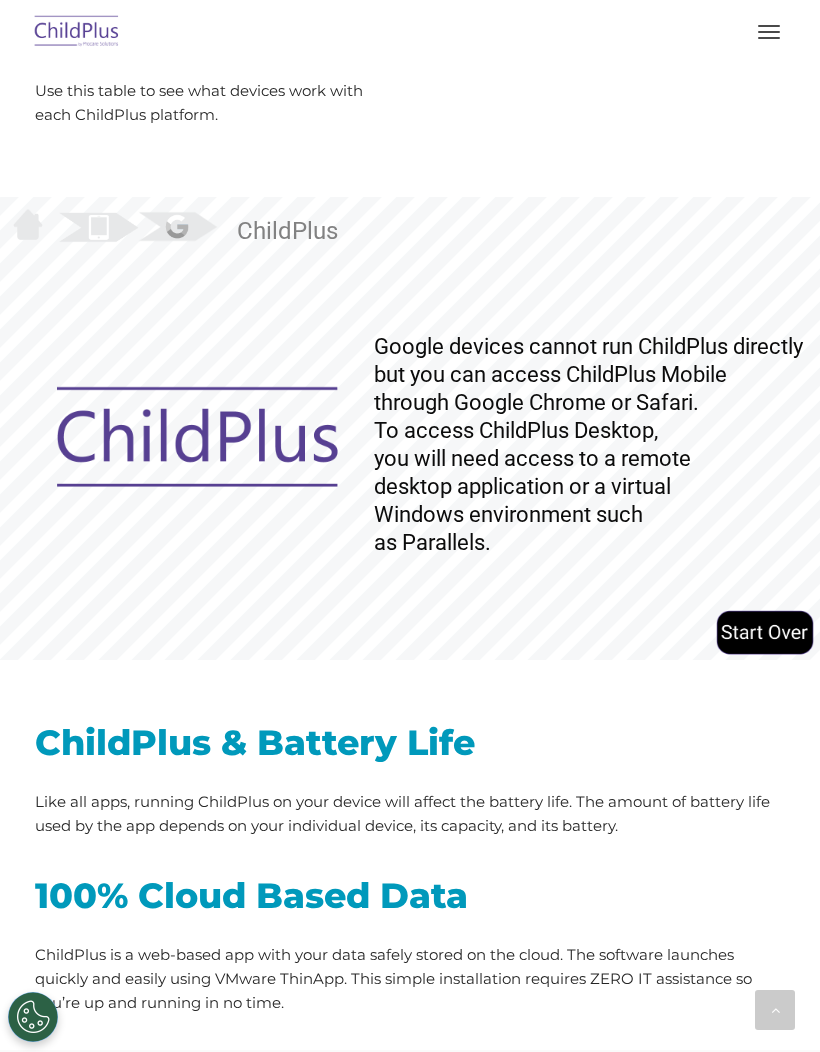 click at bounding box center (197, 438) 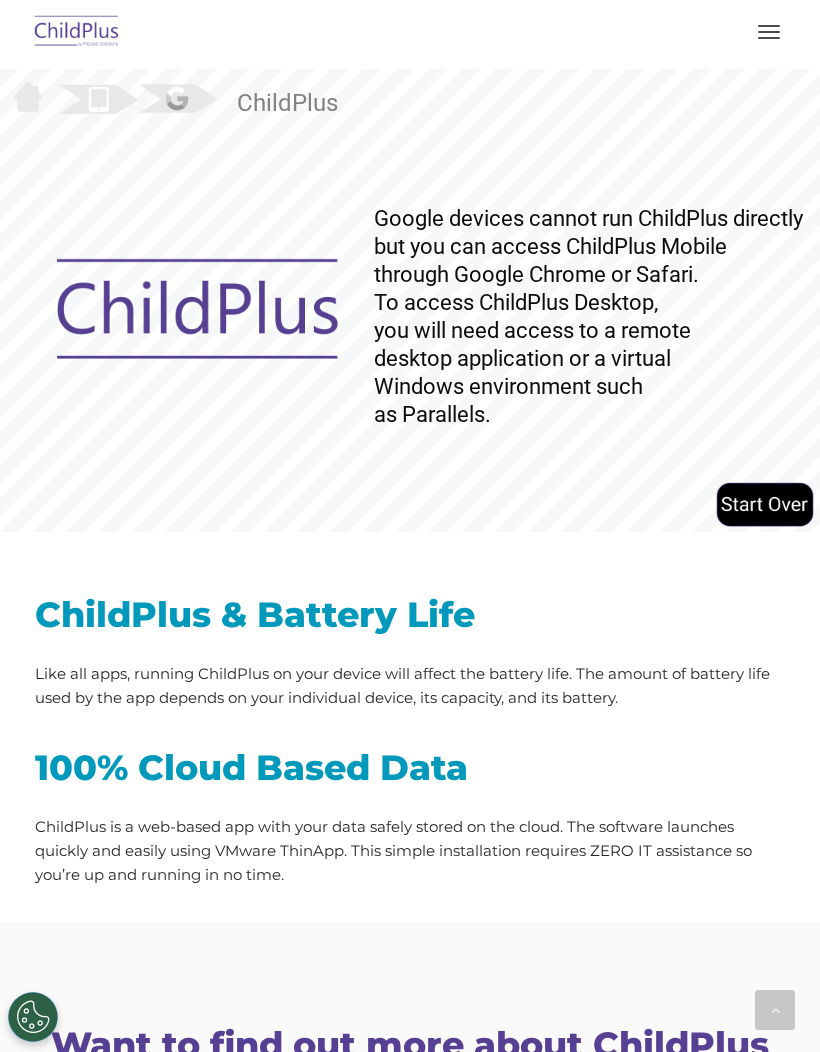 scroll, scrollTop: 2336, scrollLeft: 0, axis: vertical 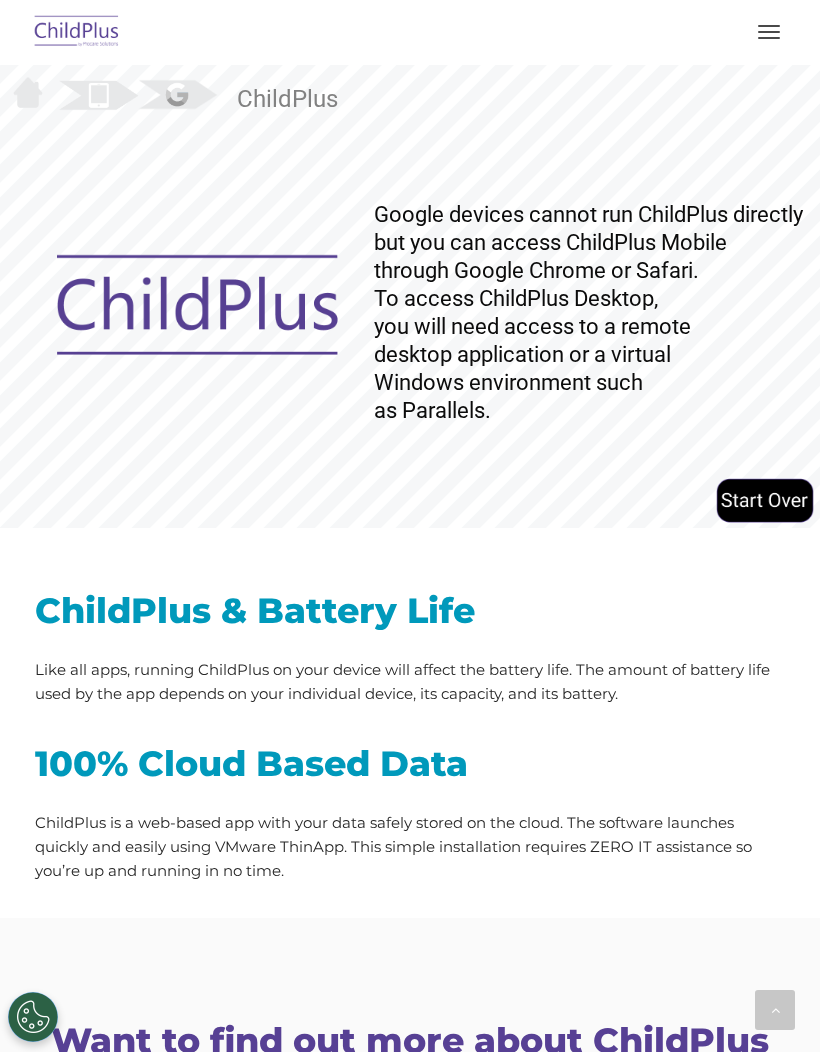 click at bounding box center (765, 500) 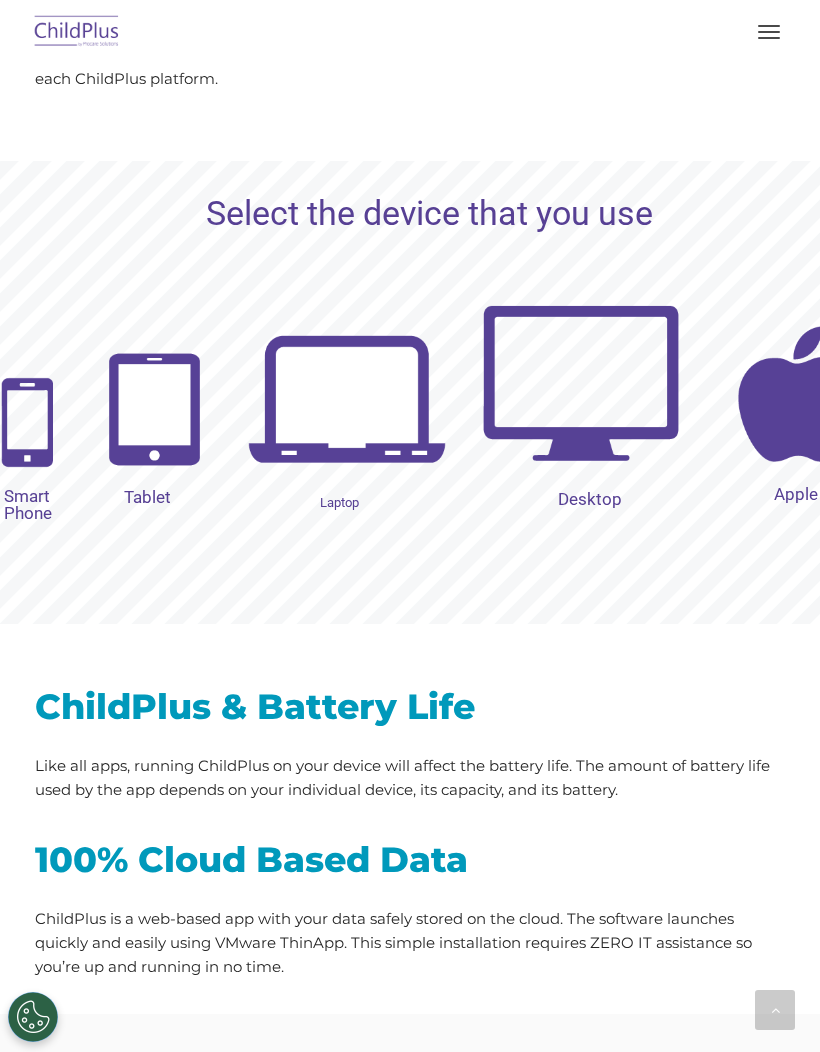 scroll, scrollTop: 2281, scrollLeft: 0, axis: vertical 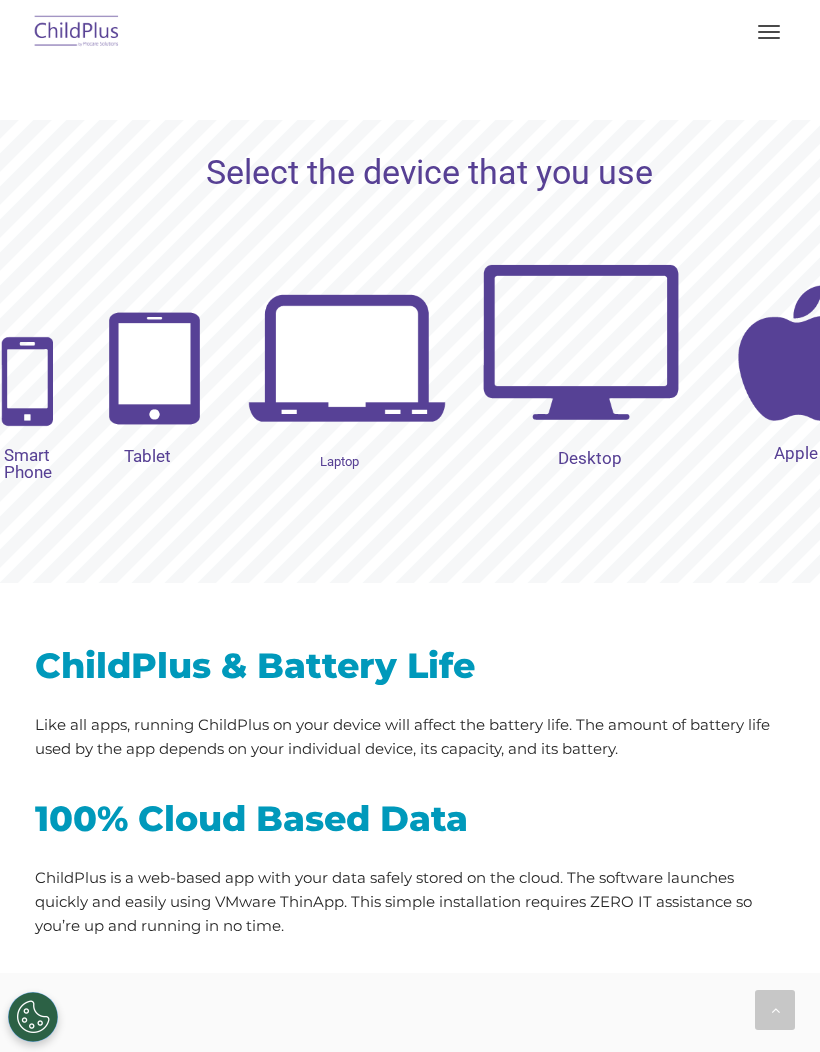 click at bounding box center (347, 361) 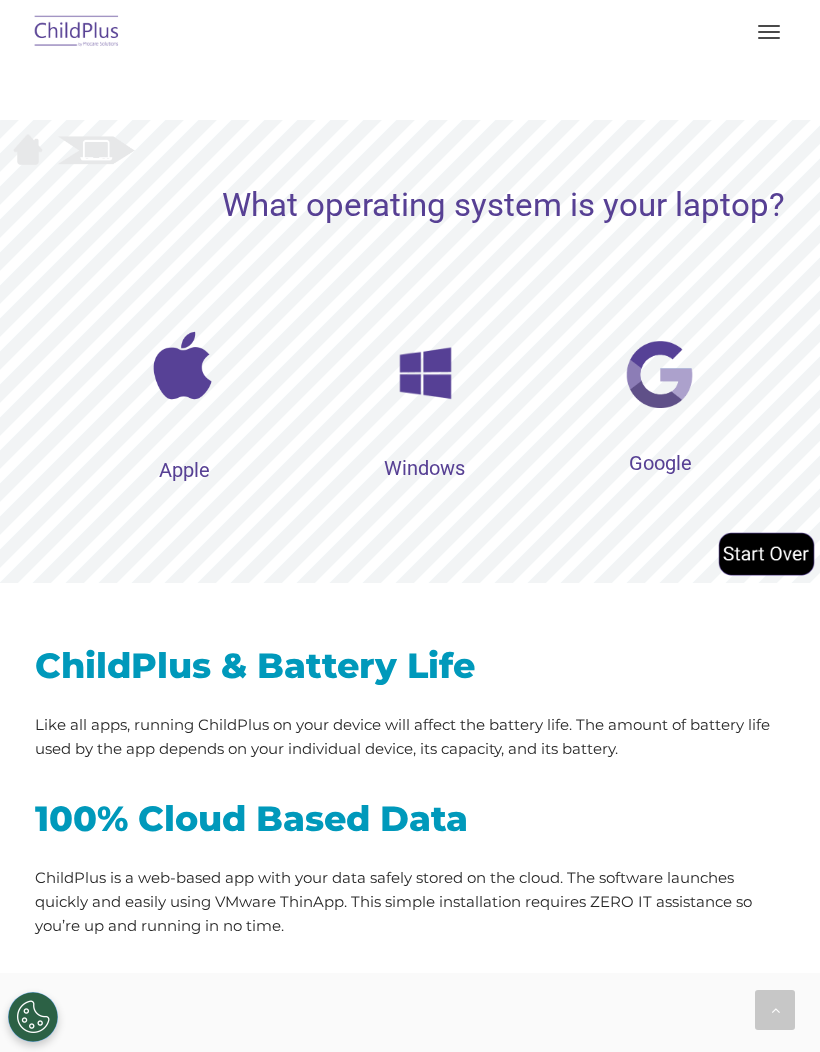 click at bounding box center (766, 553) 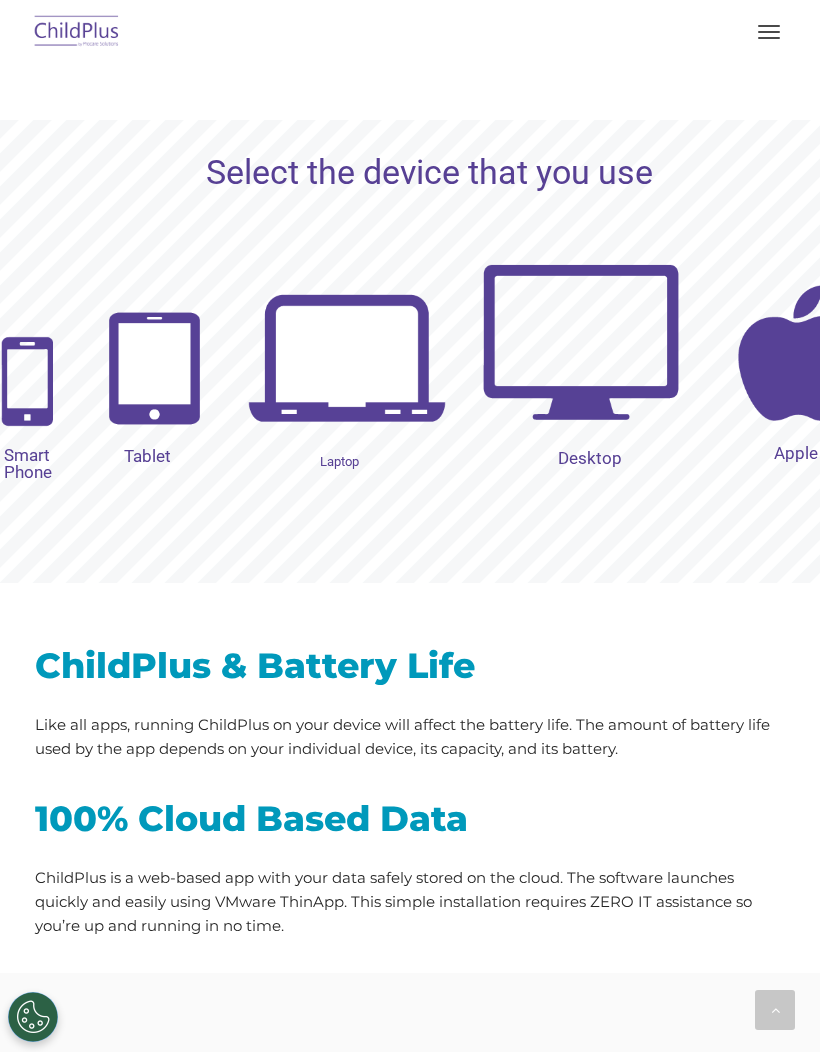 click at bounding box center (154, 368) 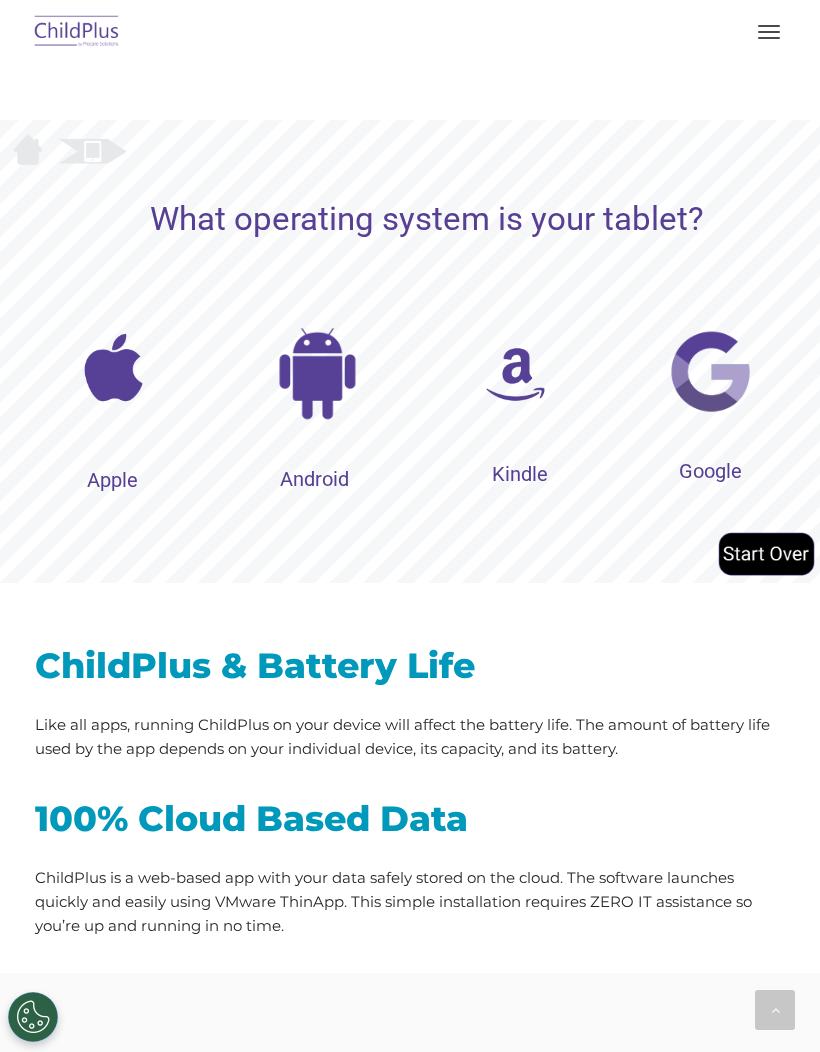 click at bounding box center (710, 371) 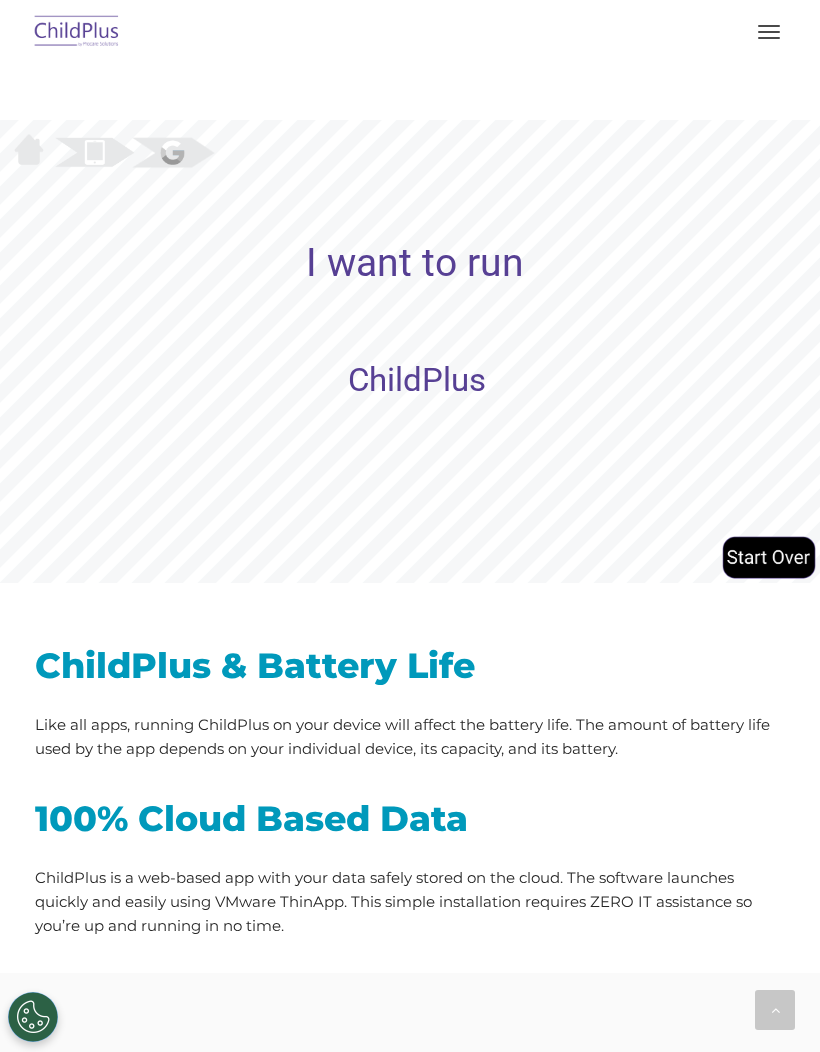 click on "ChildPlus" at bounding box center [417, 379] 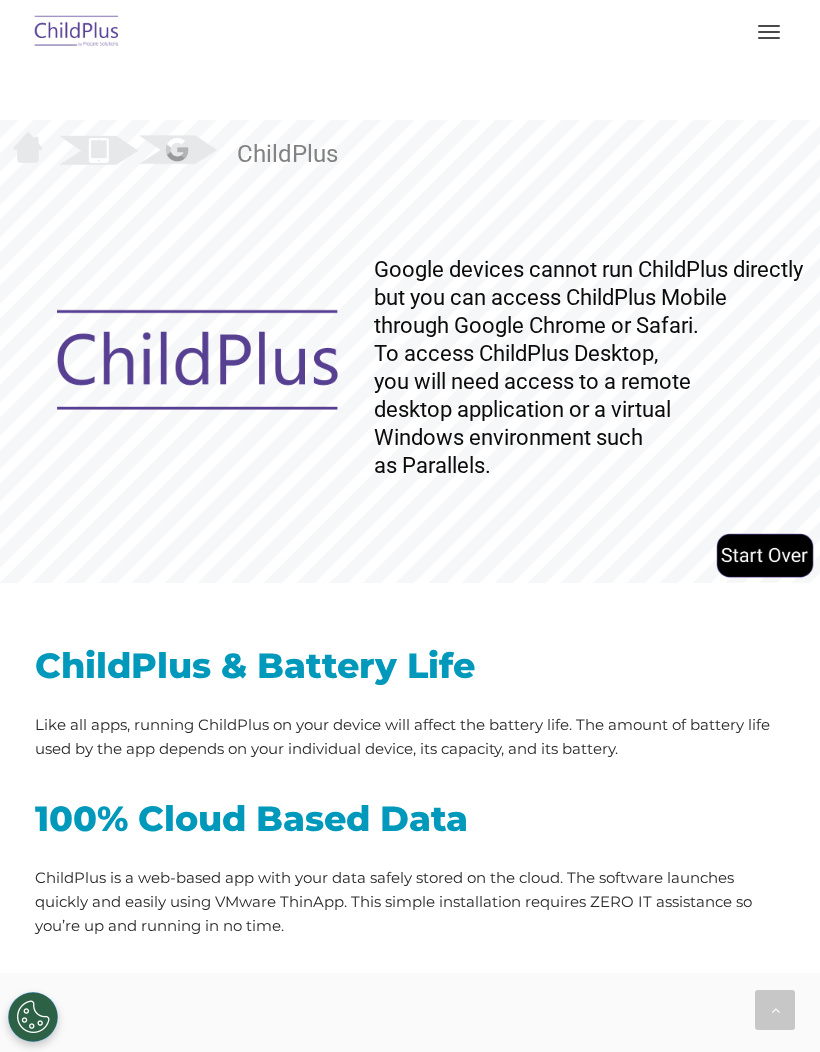 click on "ChildPlus" at bounding box center (287, 154) 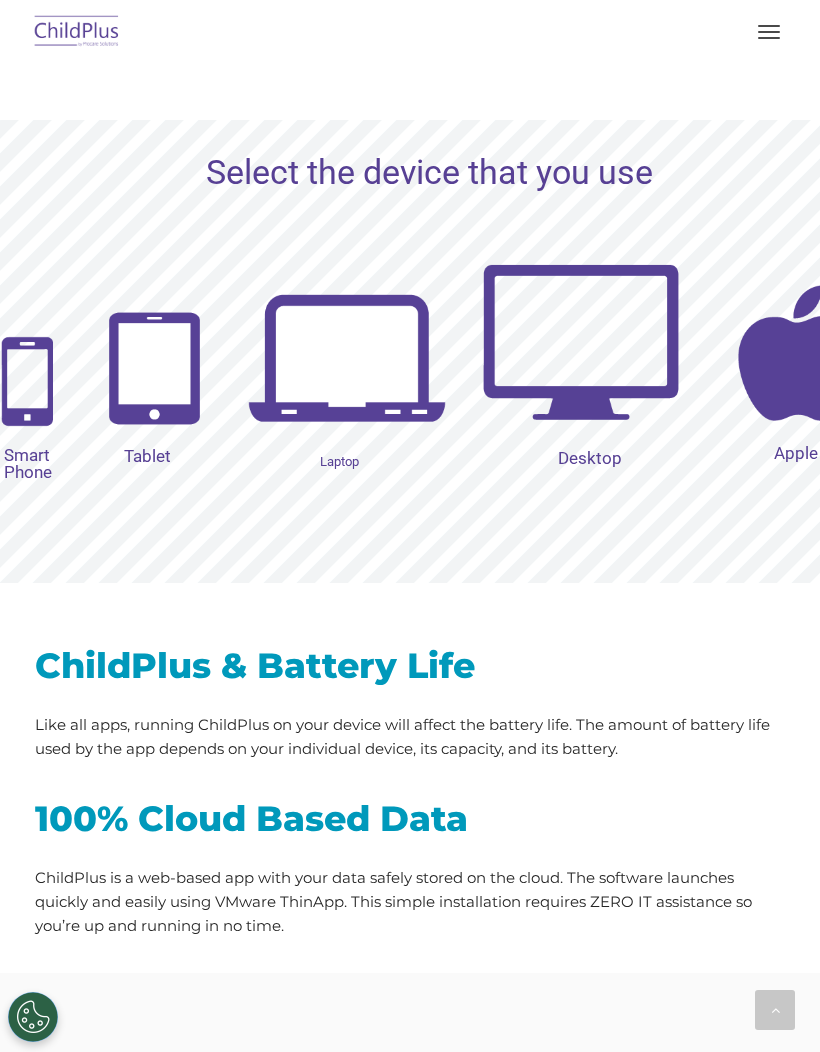 click at bounding box center [347, 361] 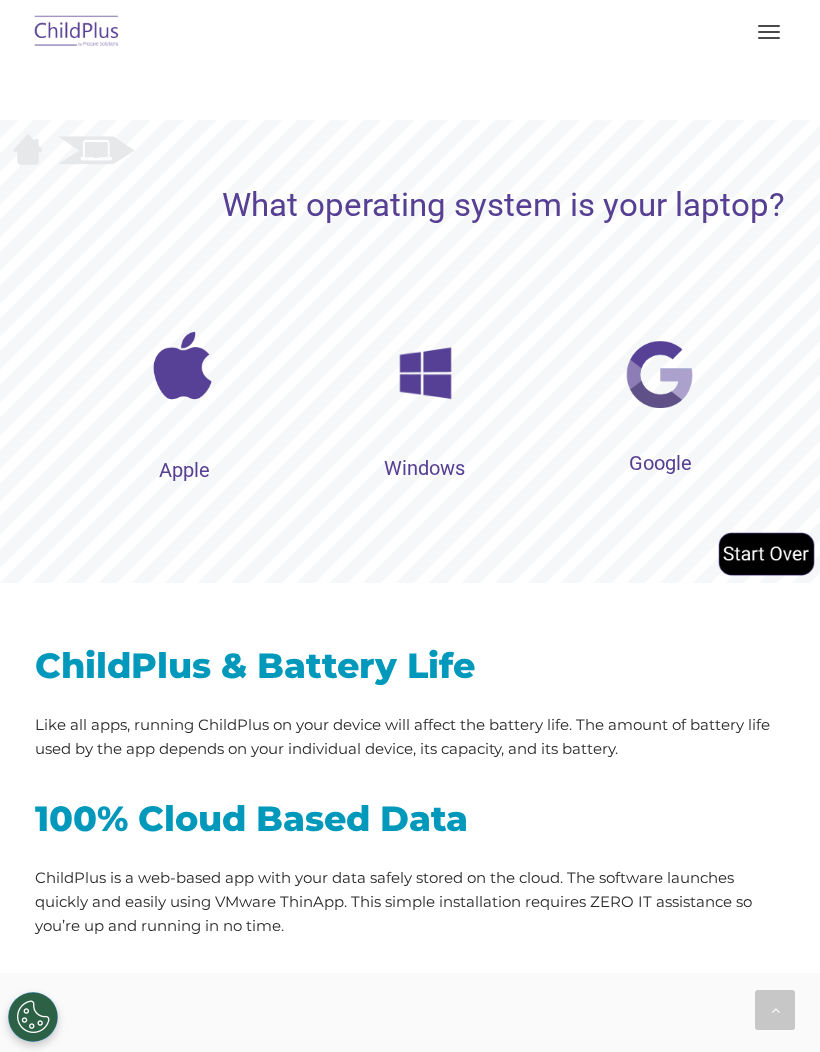 click at bounding box center (659, 374) 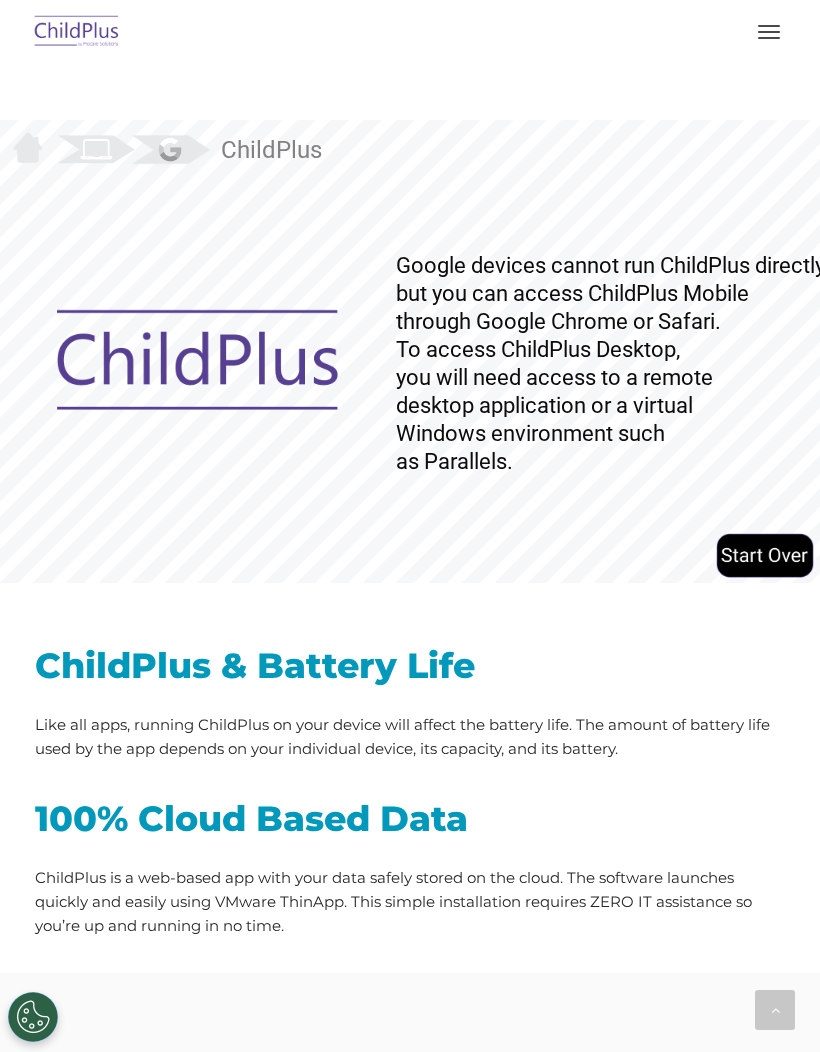 click at bounding box center (765, 555) 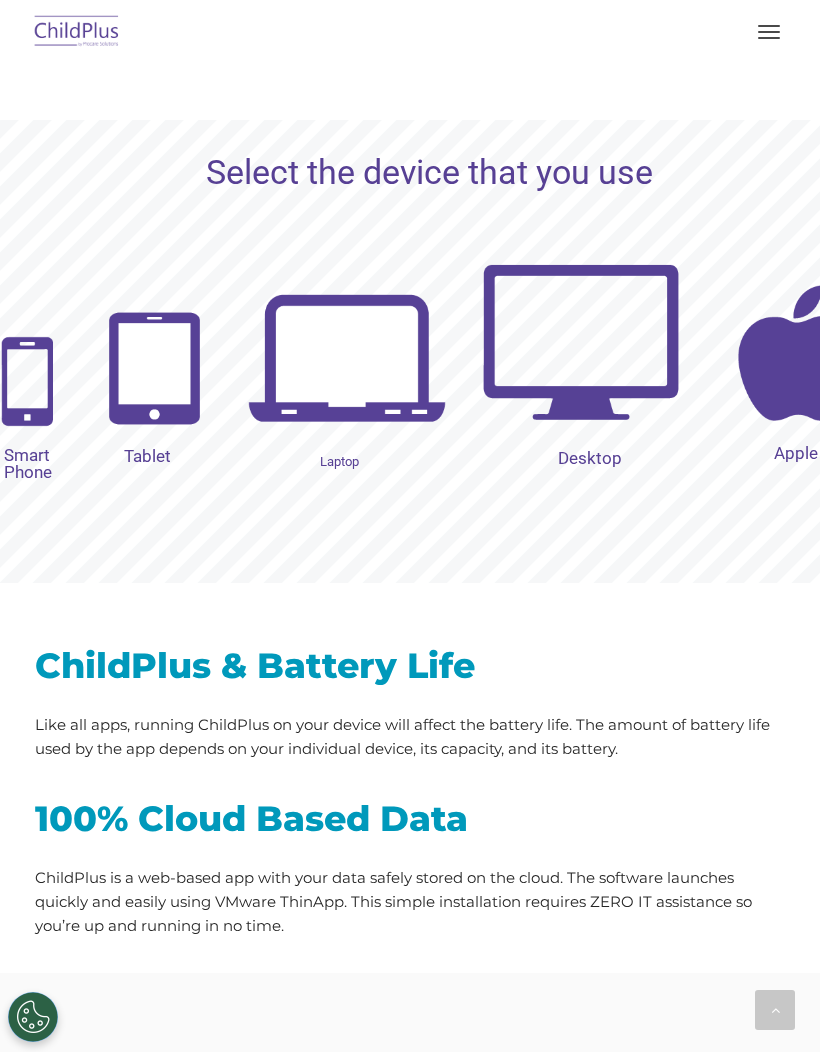 click at bounding box center (347, 361) 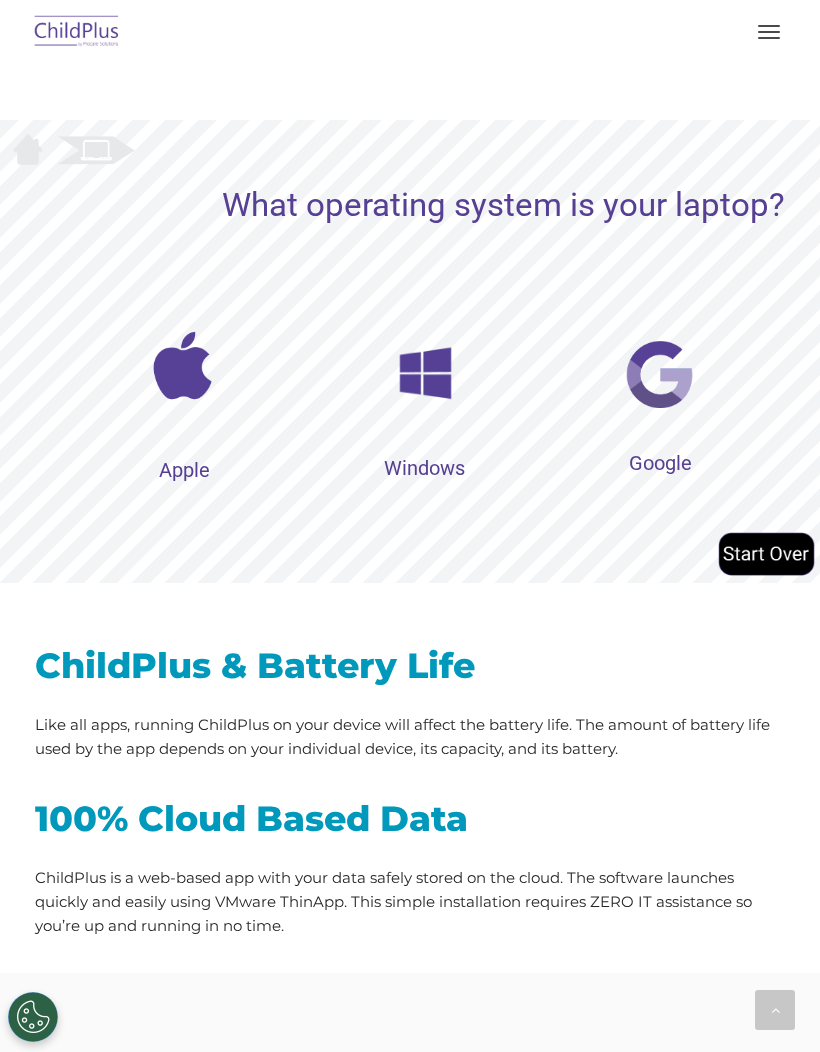 click at bounding box center (425, 373) 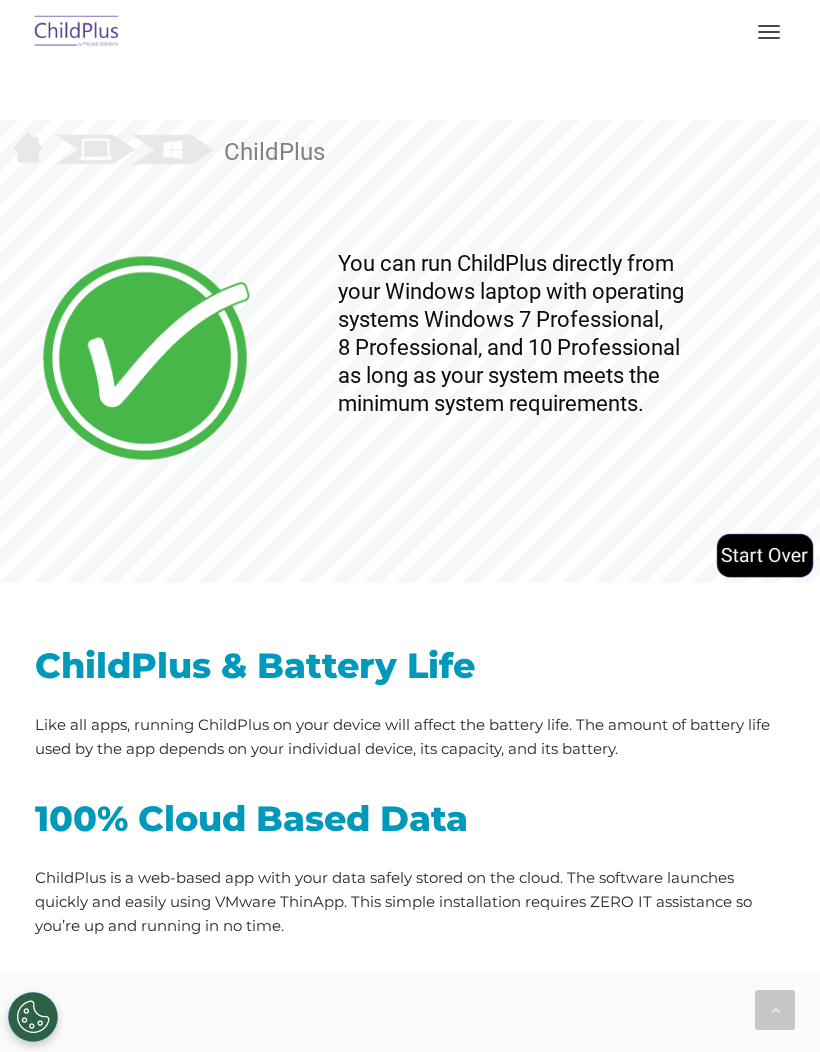 click at bounding box center (765, 555) 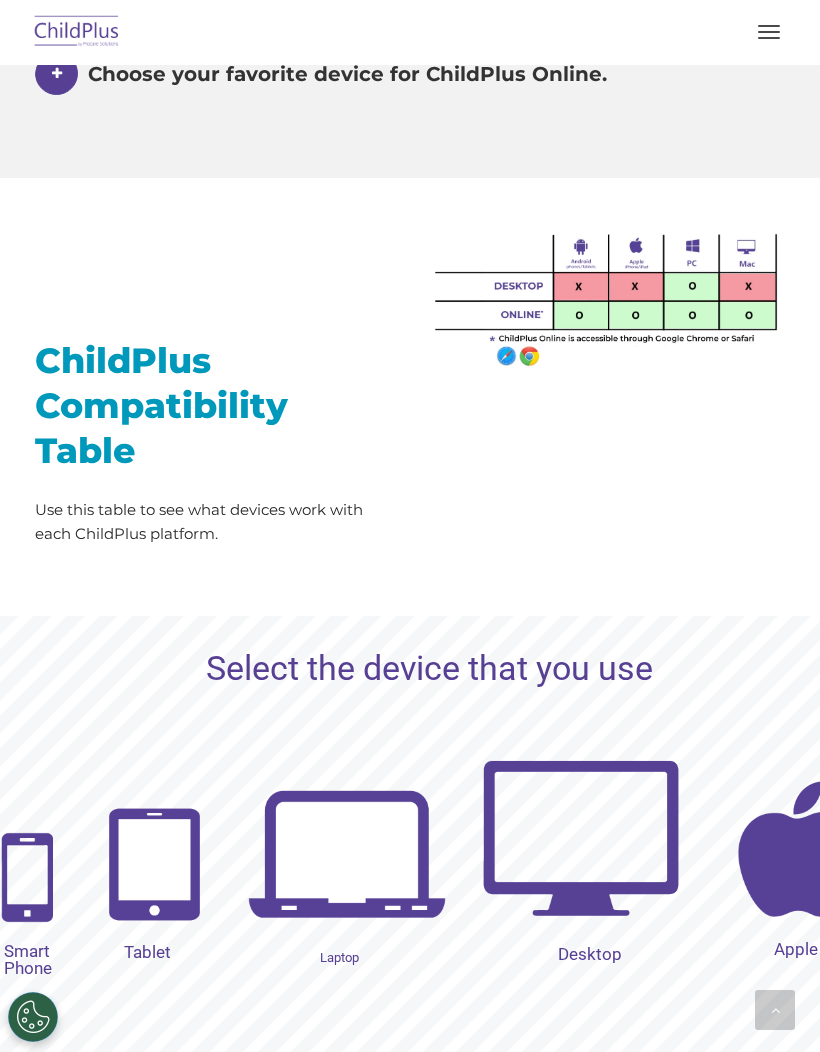 scroll, scrollTop: 1783, scrollLeft: 0, axis: vertical 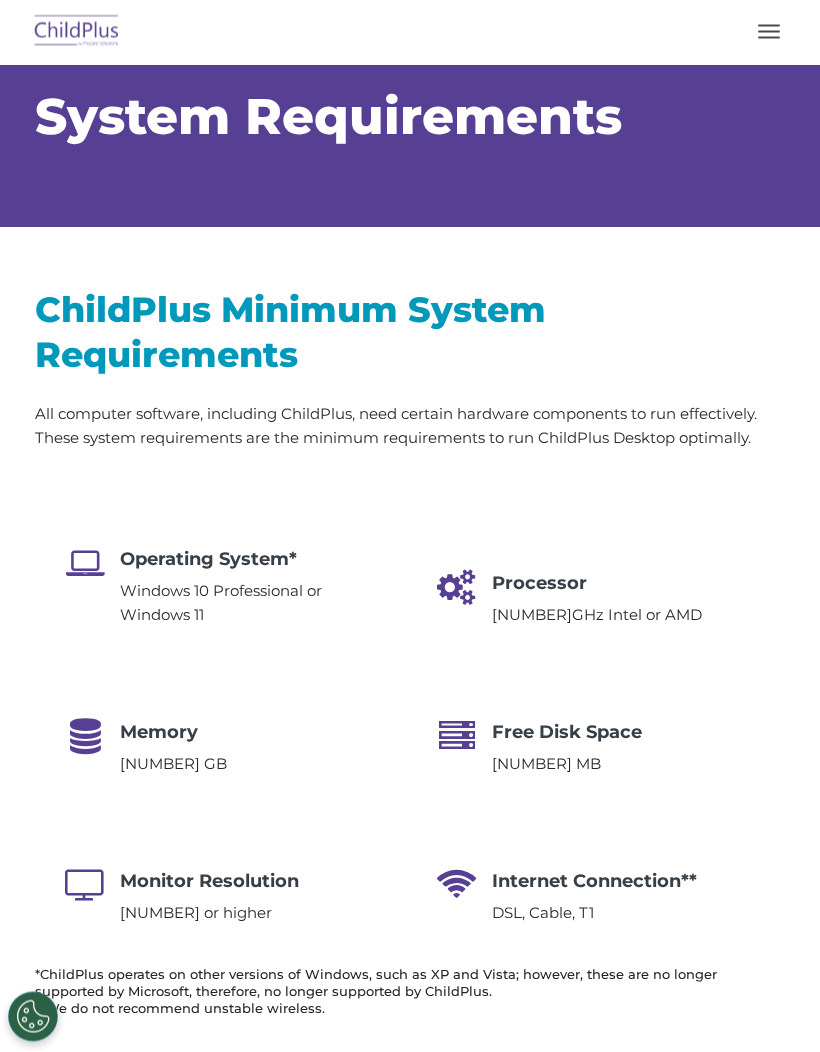 click at bounding box center (769, 32) 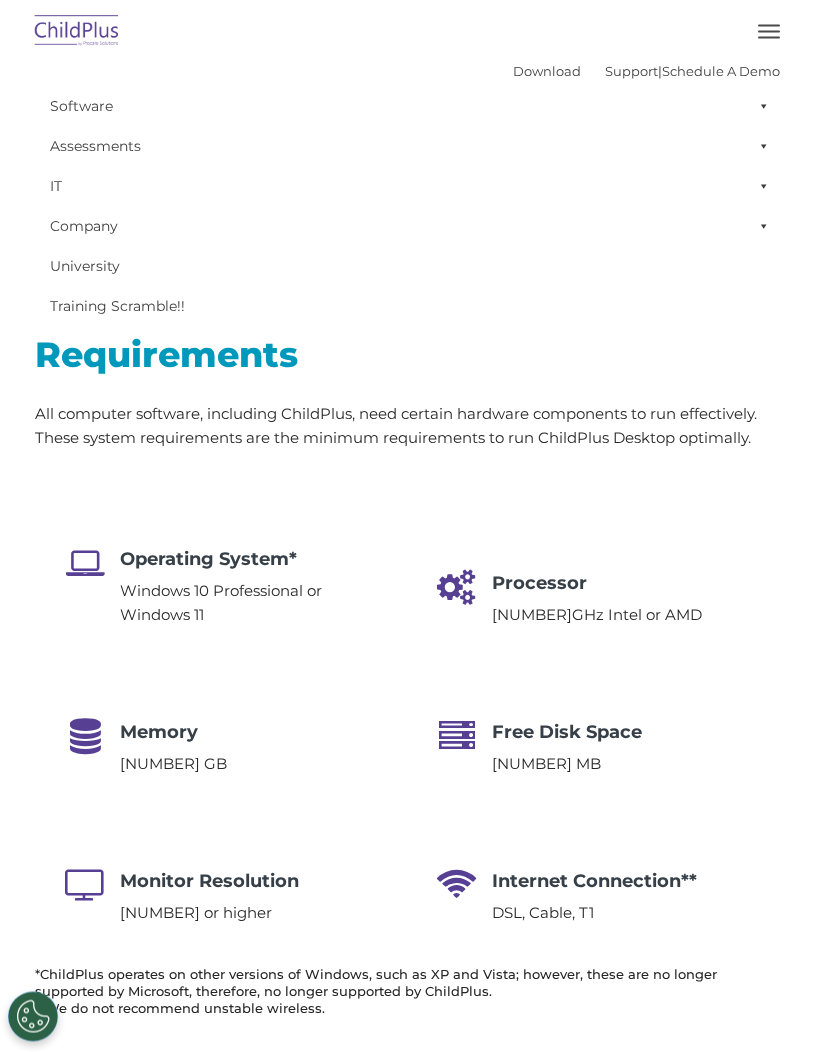 scroll, scrollTop: 58, scrollLeft: 0, axis: vertical 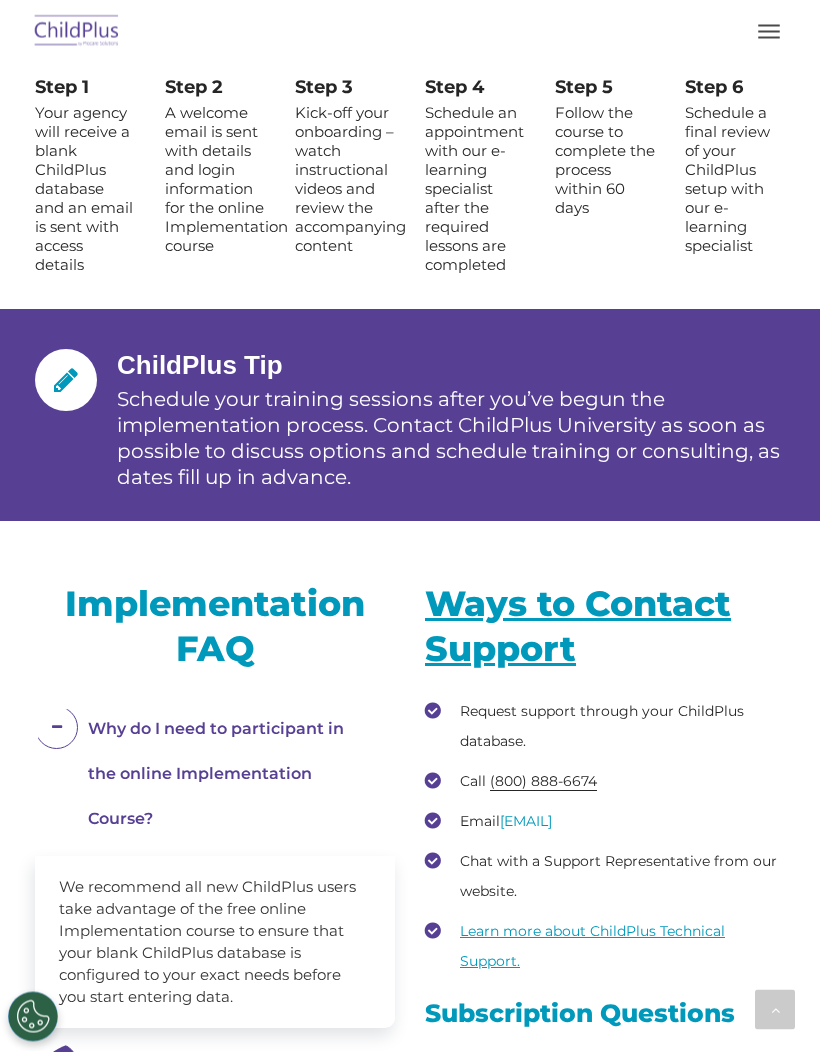 click at bounding box center [769, 32] 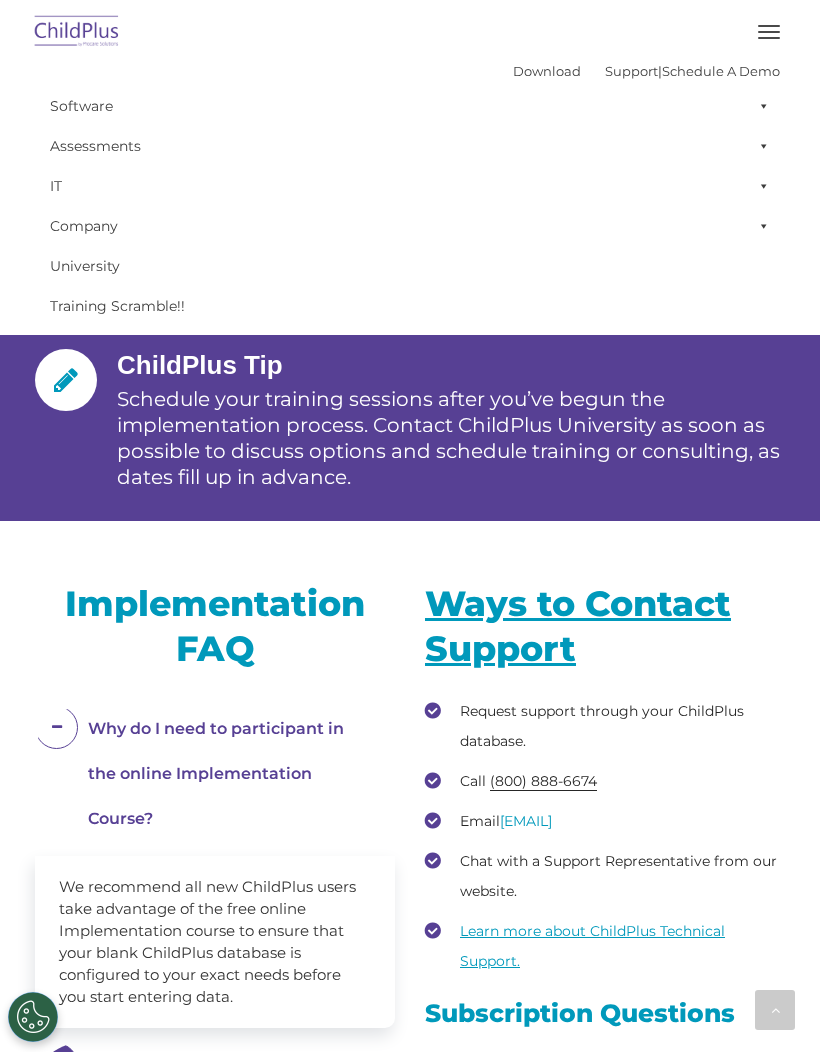 click on "Software" at bounding box center (410, 106) 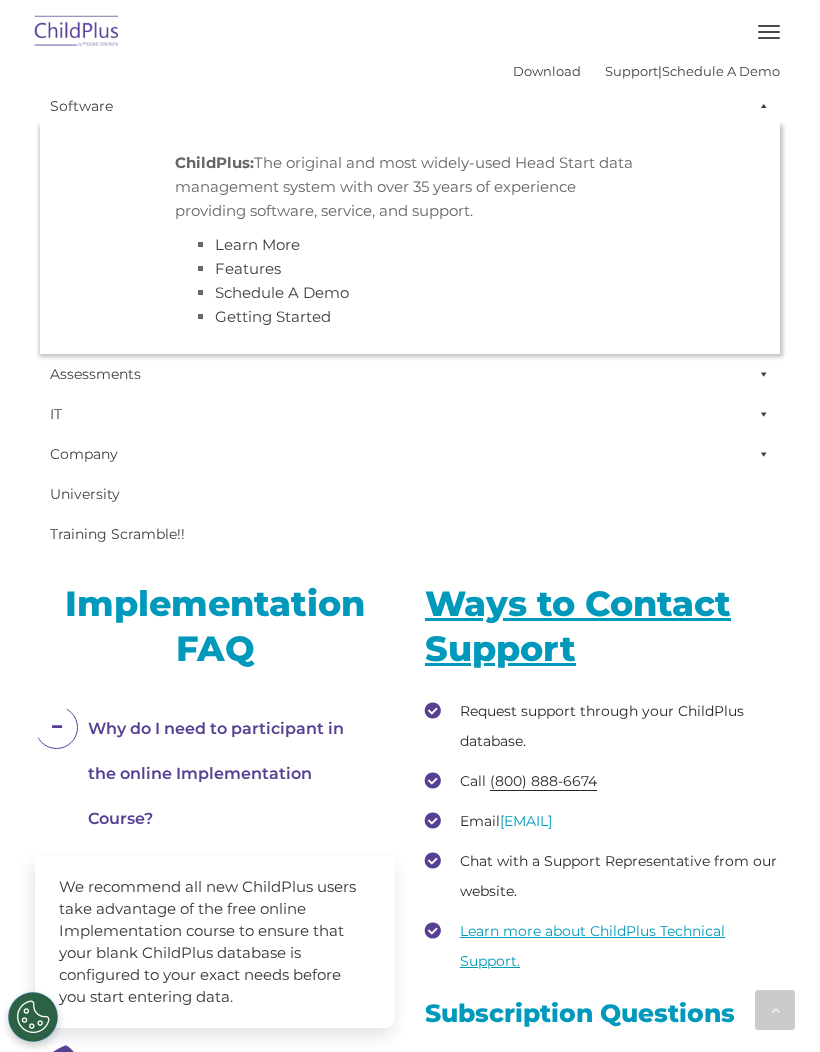 click on "Getting Started" at bounding box center (273, 316) 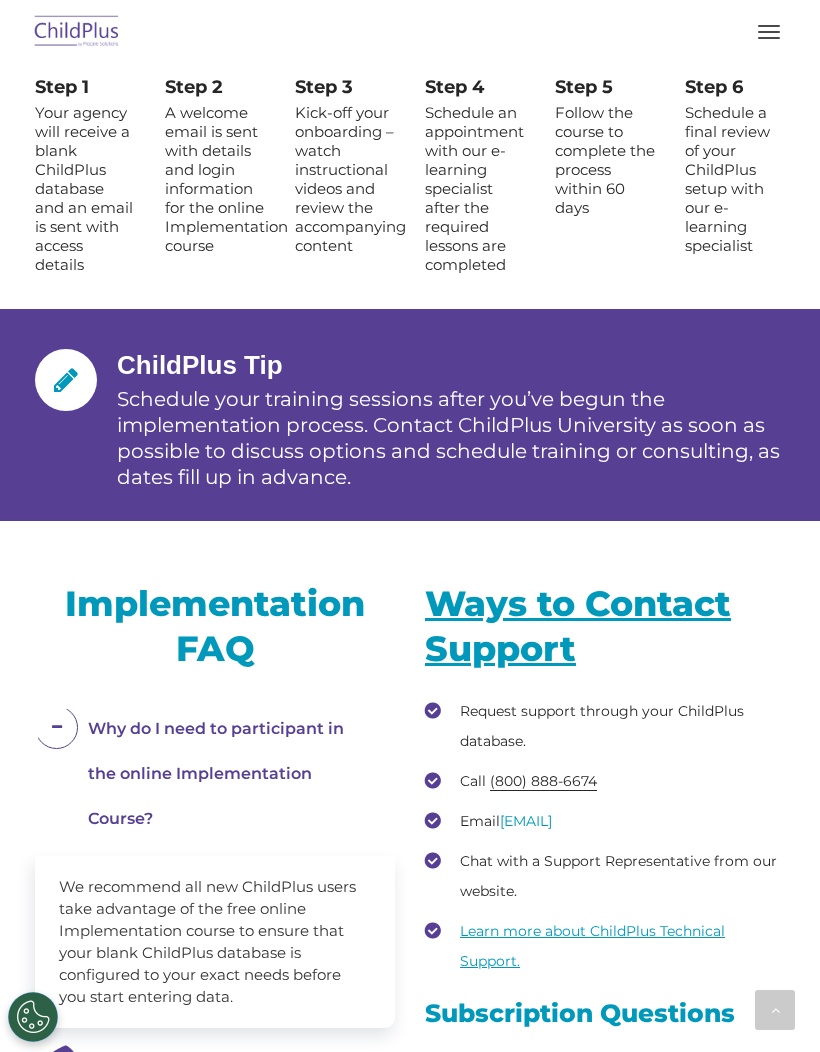 click on "Step 1" at bounding box center [85, 87] 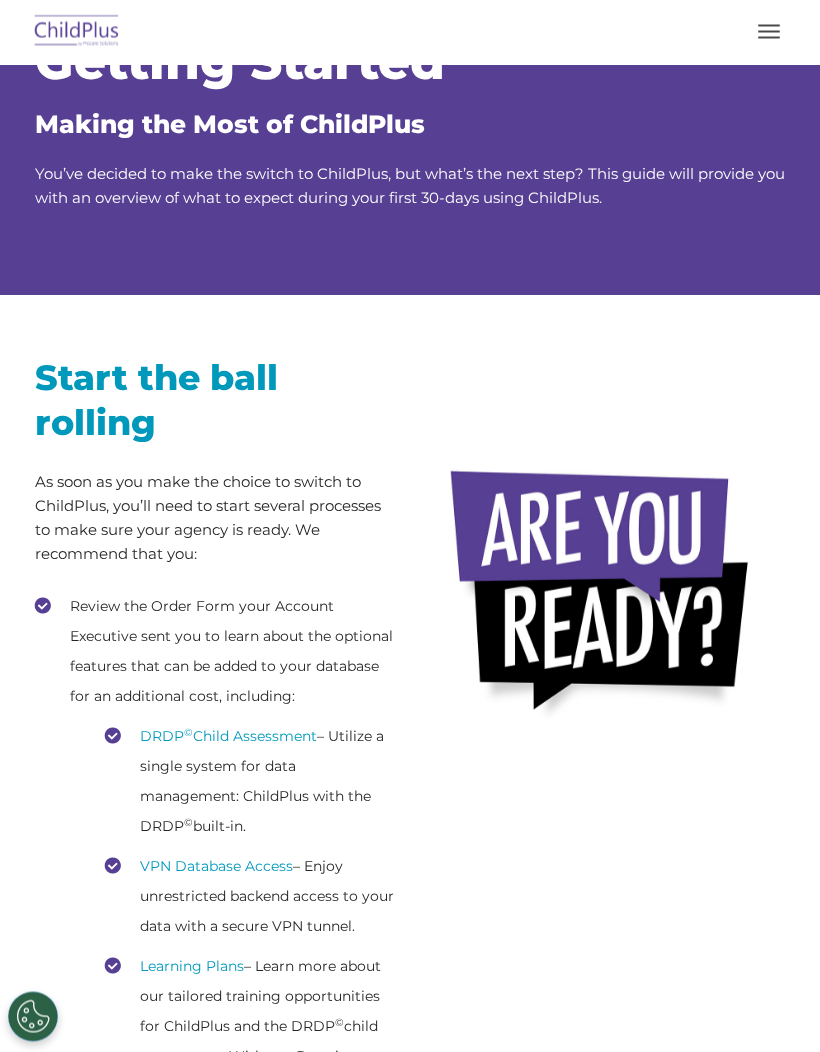 scroll, scrollTop: 112, scrollLeft: 0, axis: vertical 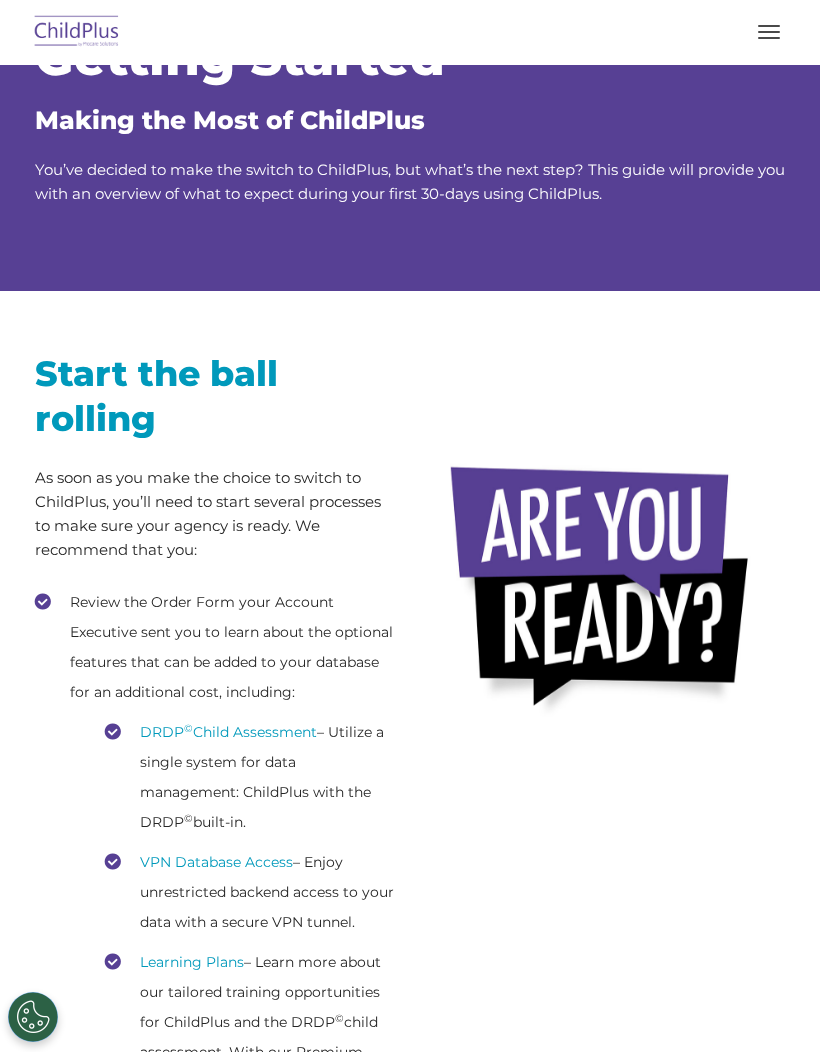 click on "DRDP ©  Child Assessment" at bounding box center (228, 732) 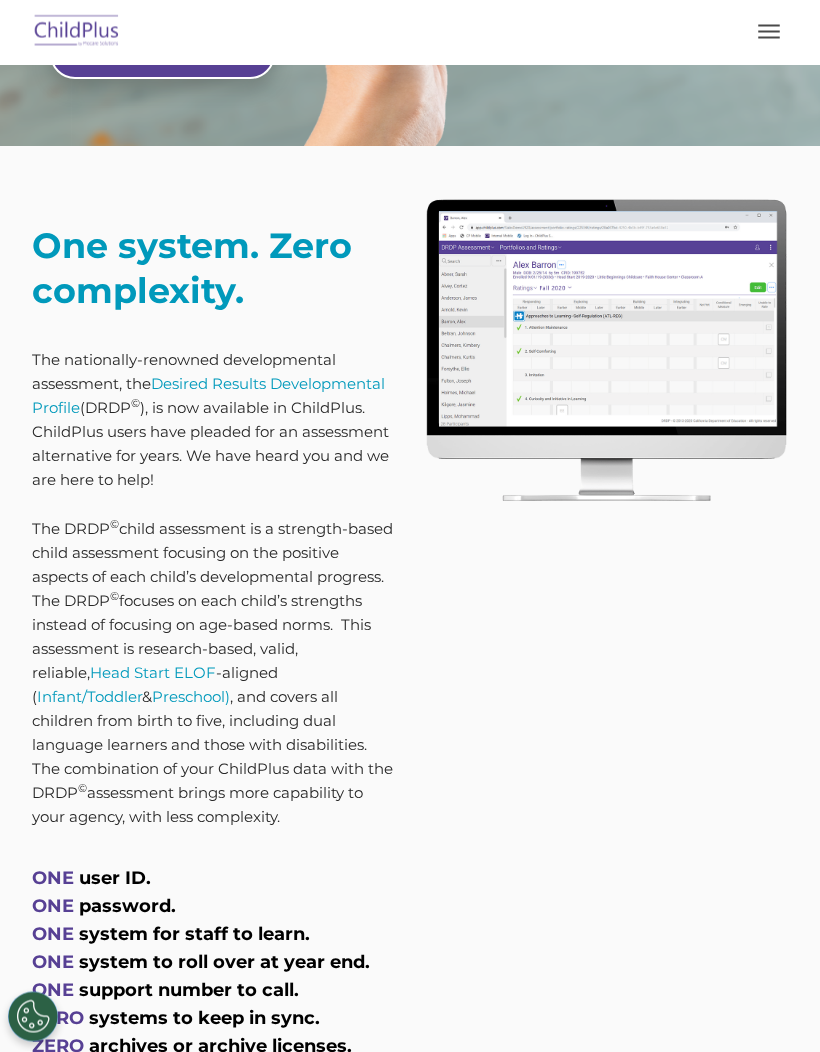 scroll, scrollTop: 720, scrollLeft: 0, axis: vertical 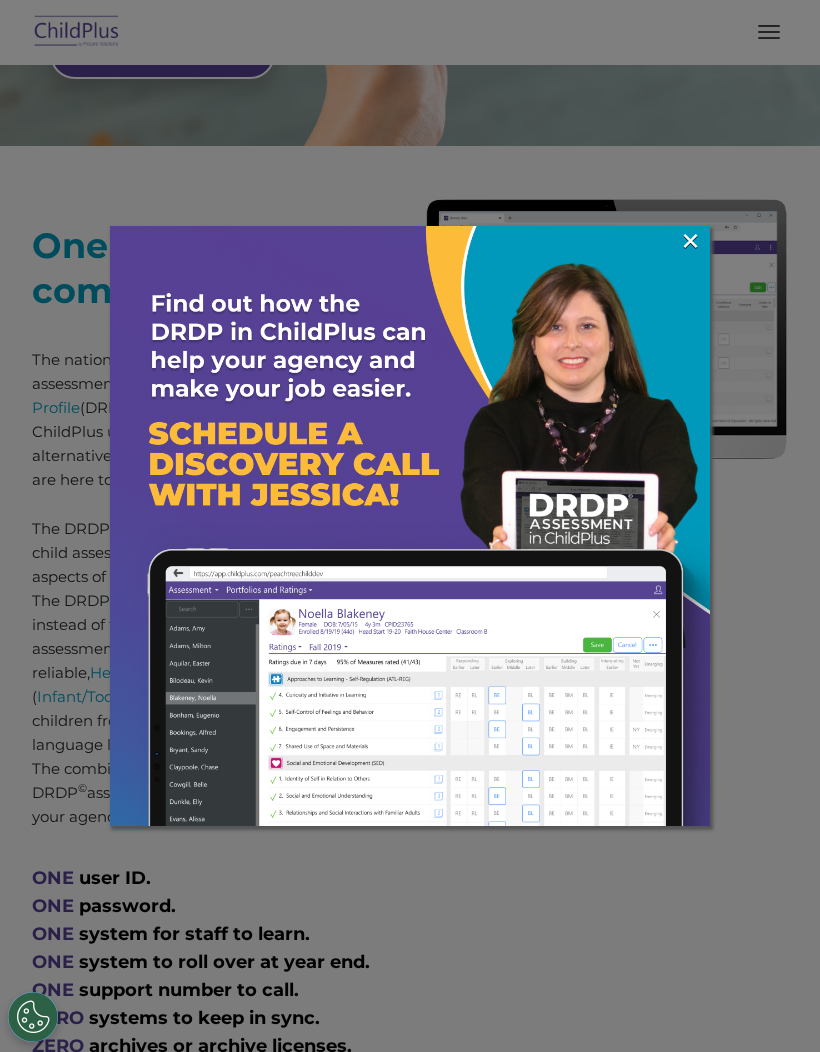 click on "×" at bounding box center [690, 241] 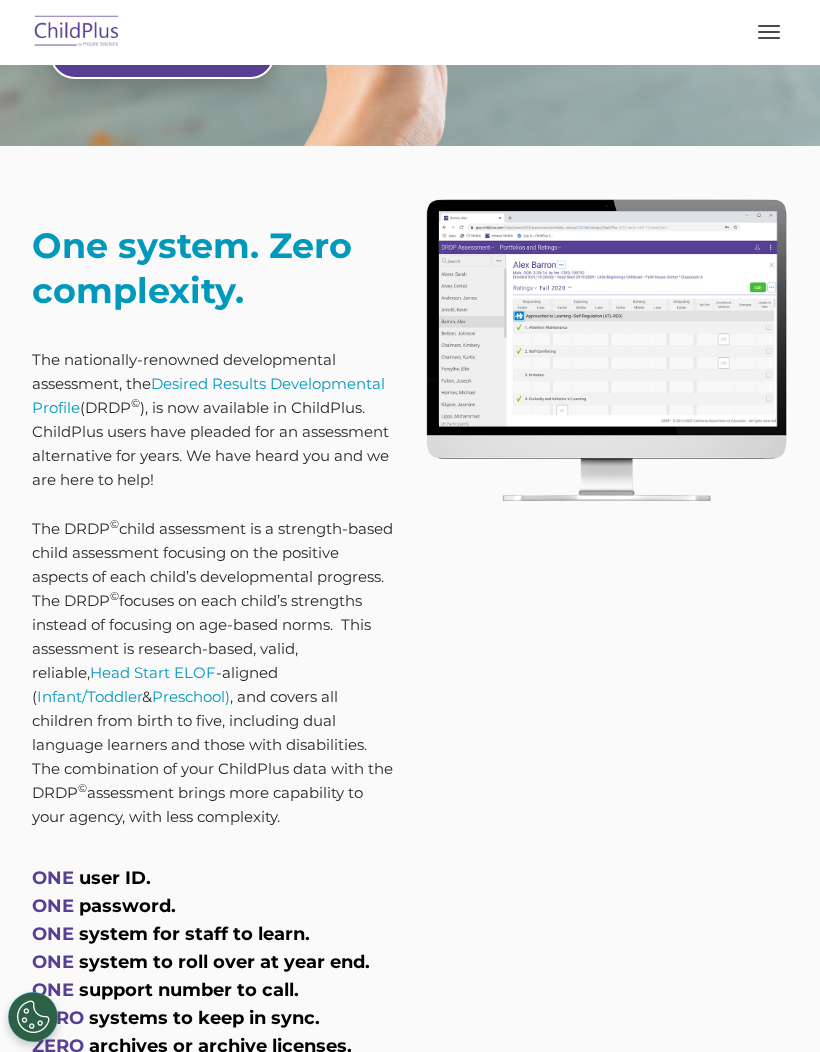 click at bounding box center (769, 38) 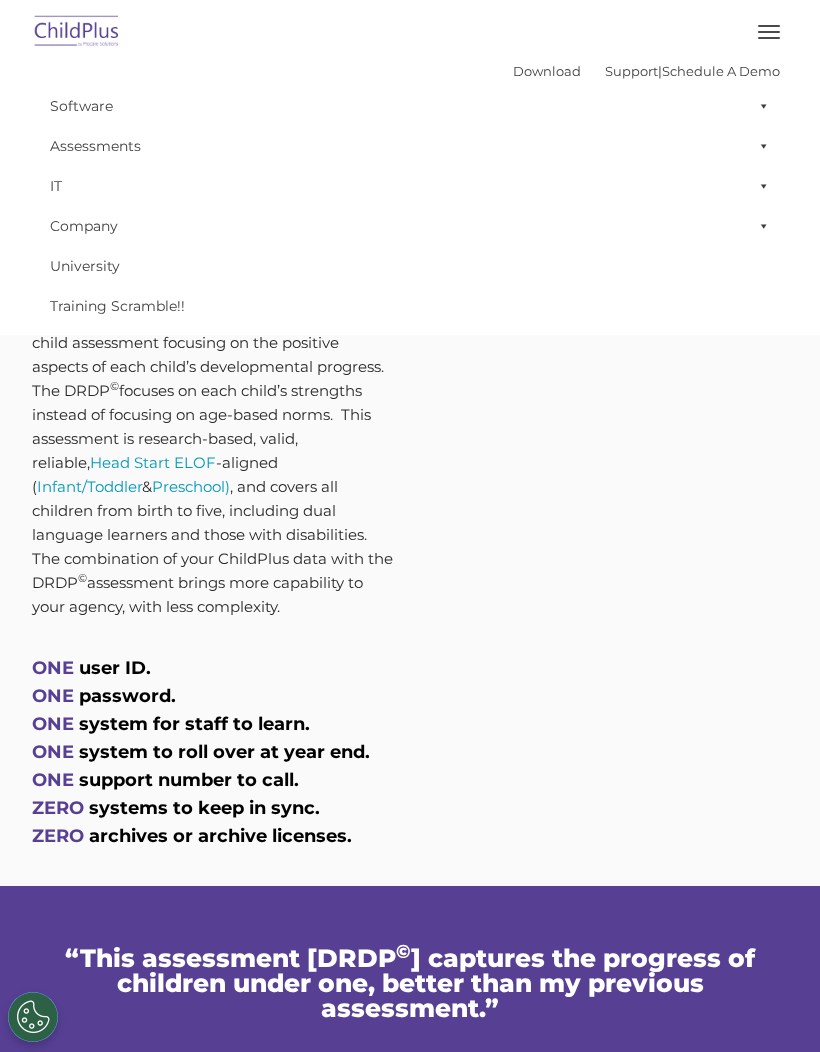 scroll, scrollTop: 915, scrollLeft: 0, axis: vertical 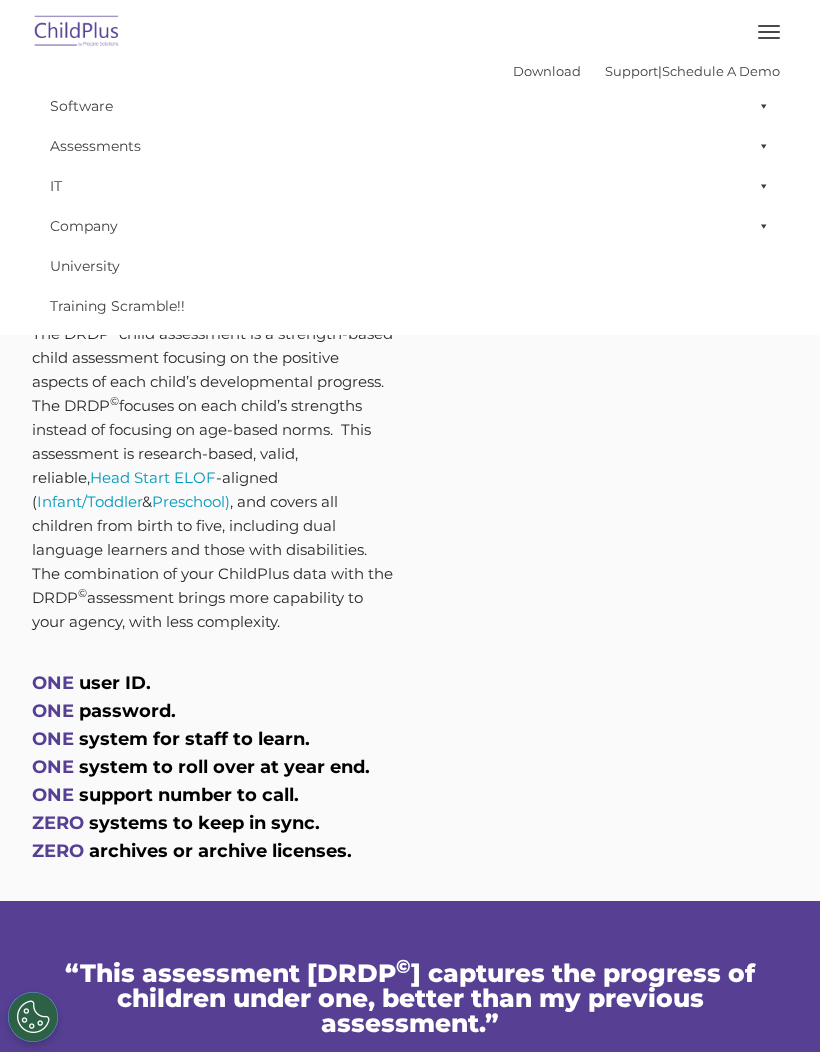 click on "ONE" at bounding box center [53, 683] 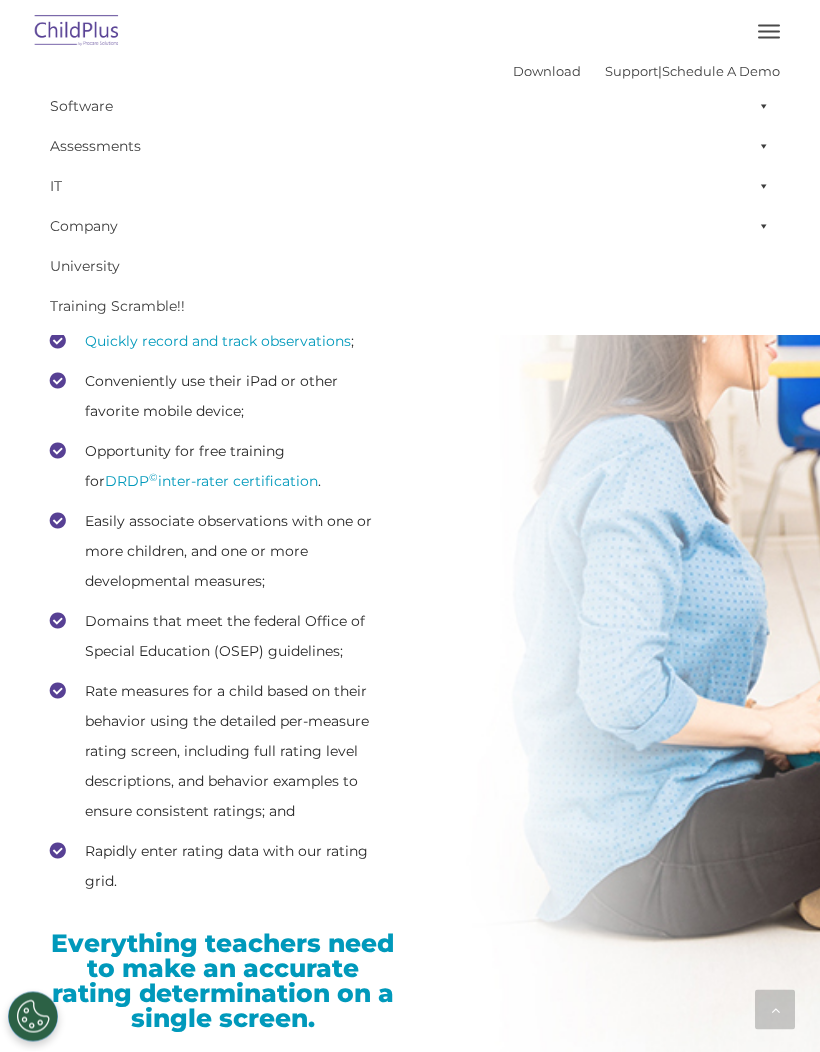 scroll, scrollTop: 3185, scrollLeft: 0, axis: vertical 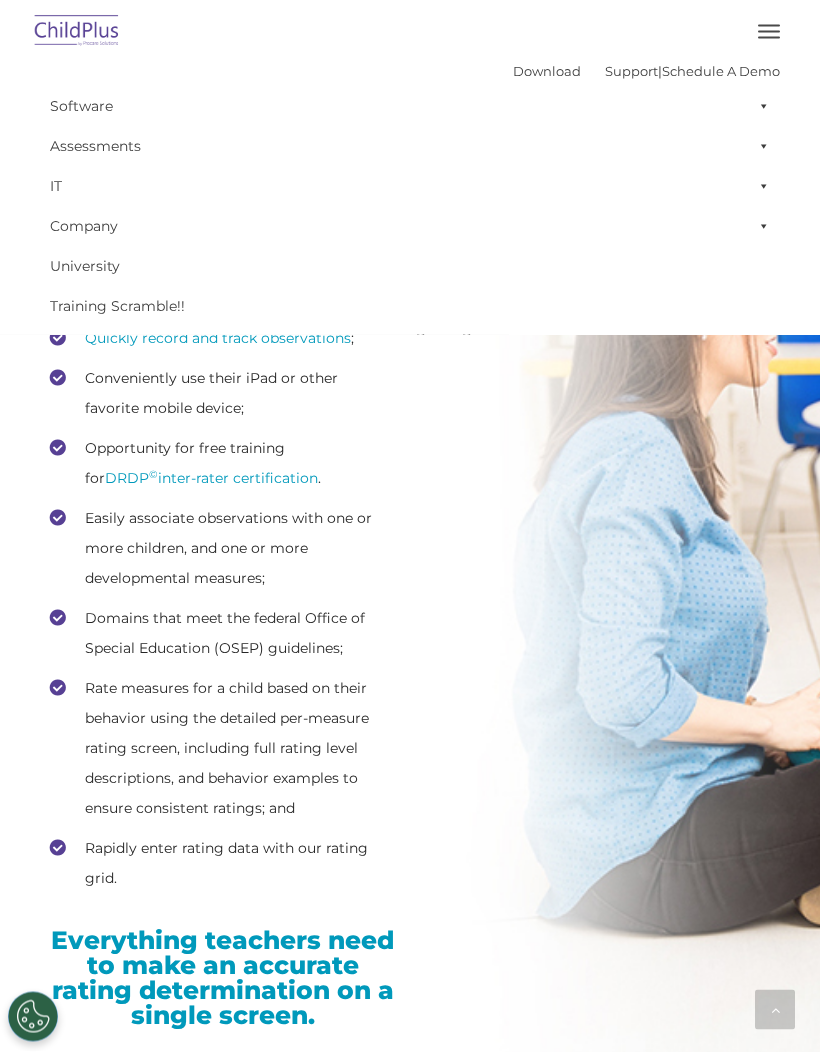 click at bounding box center (769, 32) 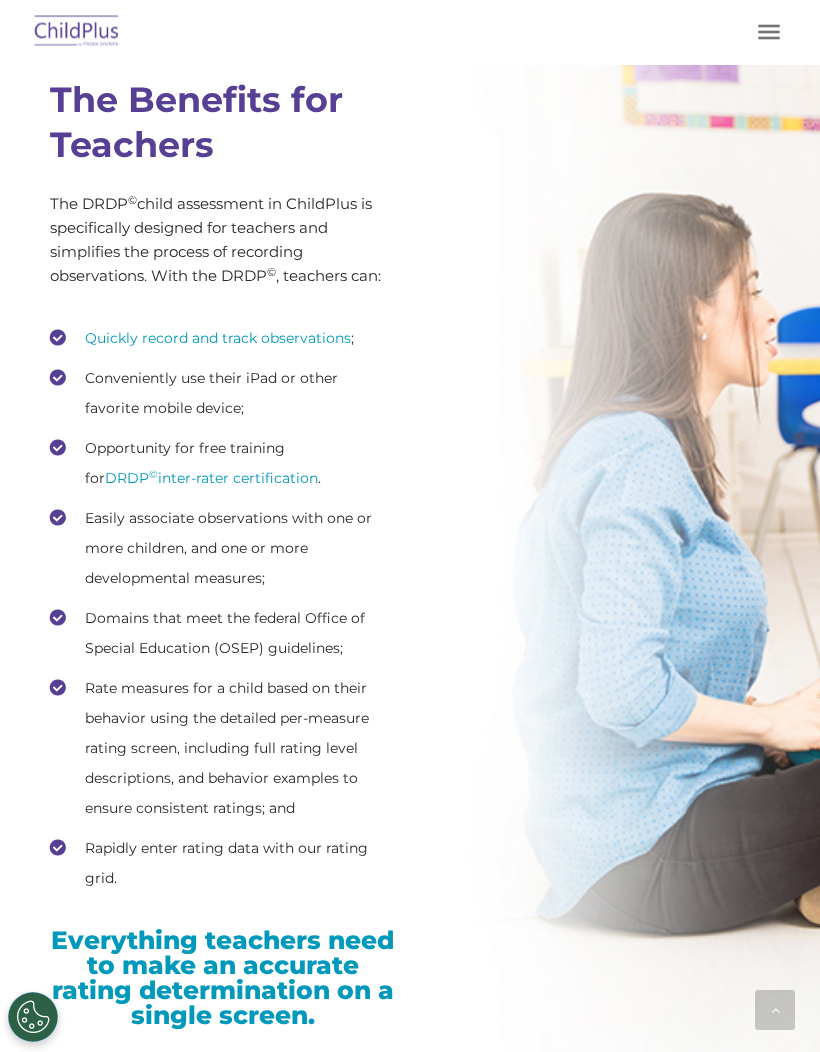 scroll, scrollTop: 3268, scrollLeft: 0, axis: vertical 